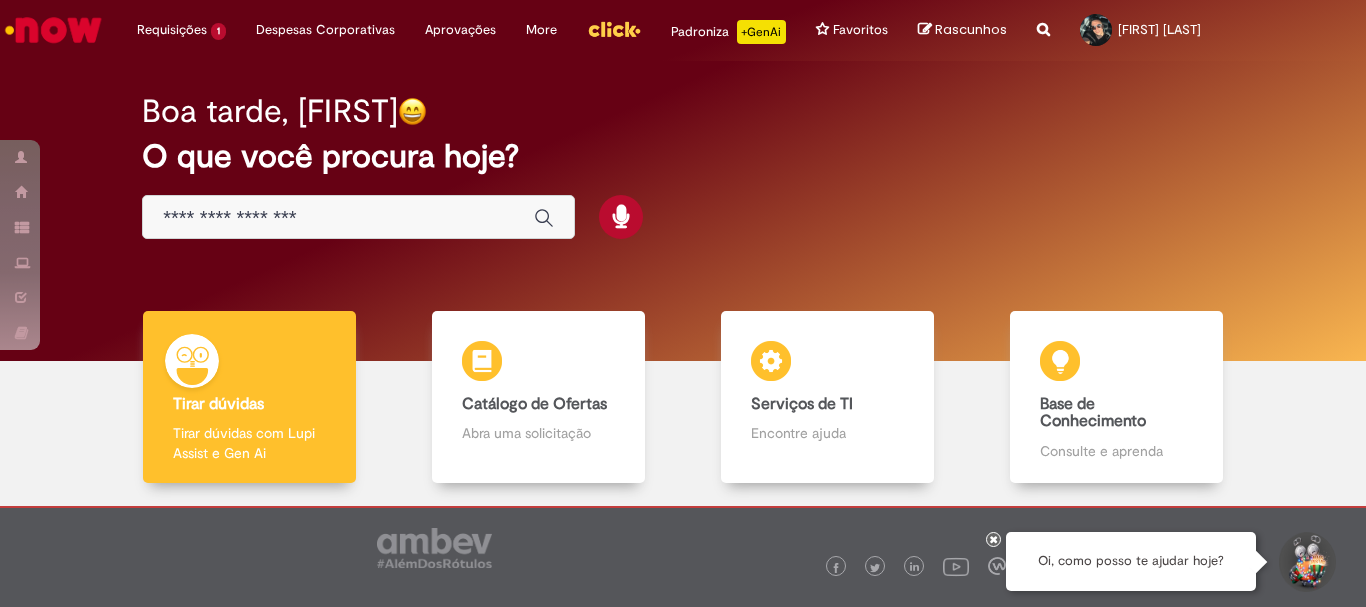 scroll, scrollTop: 0, scrollLeft: 0, axis: both 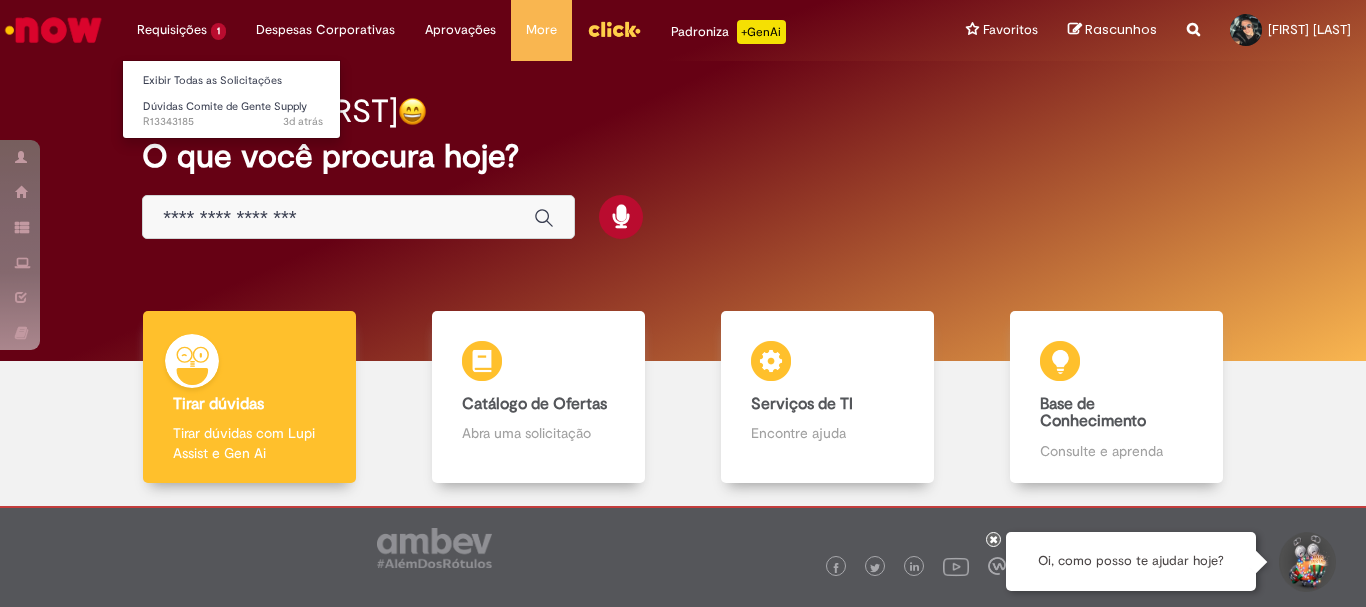 click on "Requisições   1
Exibir Todas as Solicitações
Dúvidas Comite de Gente Supply
3d atrás 3 dias atrás  R13343185" at bounding box center [181, 30] 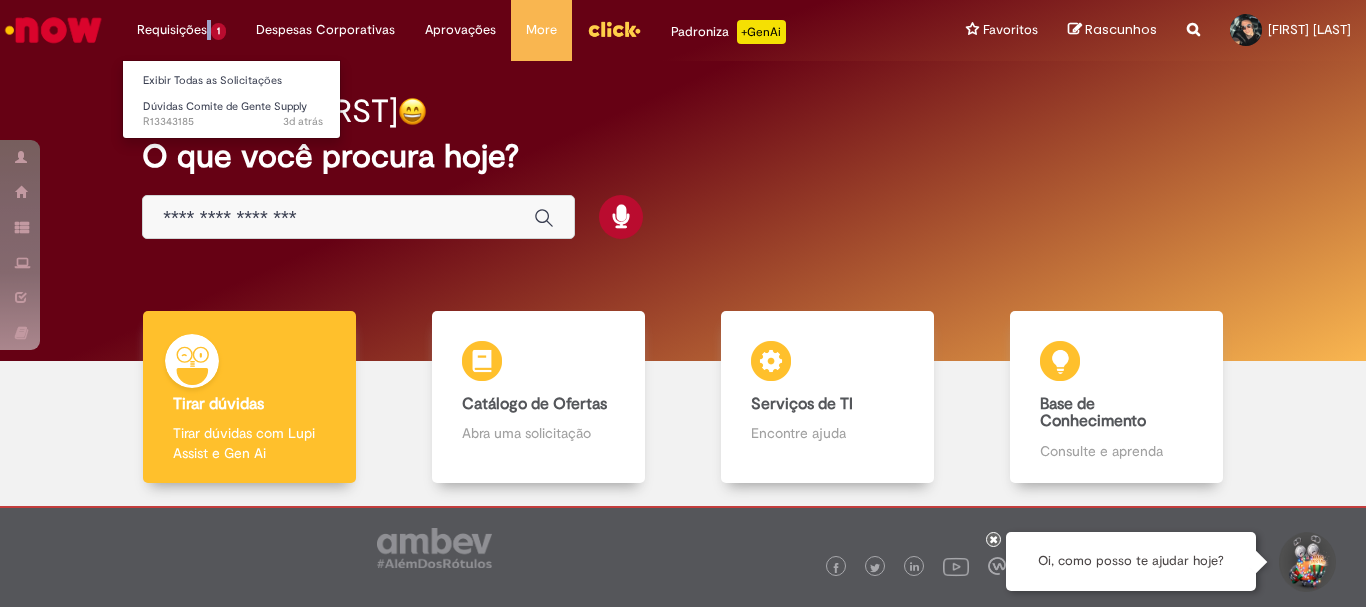 click on "Requisições   1
Exibir Todas as Solicitações
Dúvidas Comite de Gente Supply
3d atrás 3 dias atrás  R13343185" at bounding box center (181, 30) 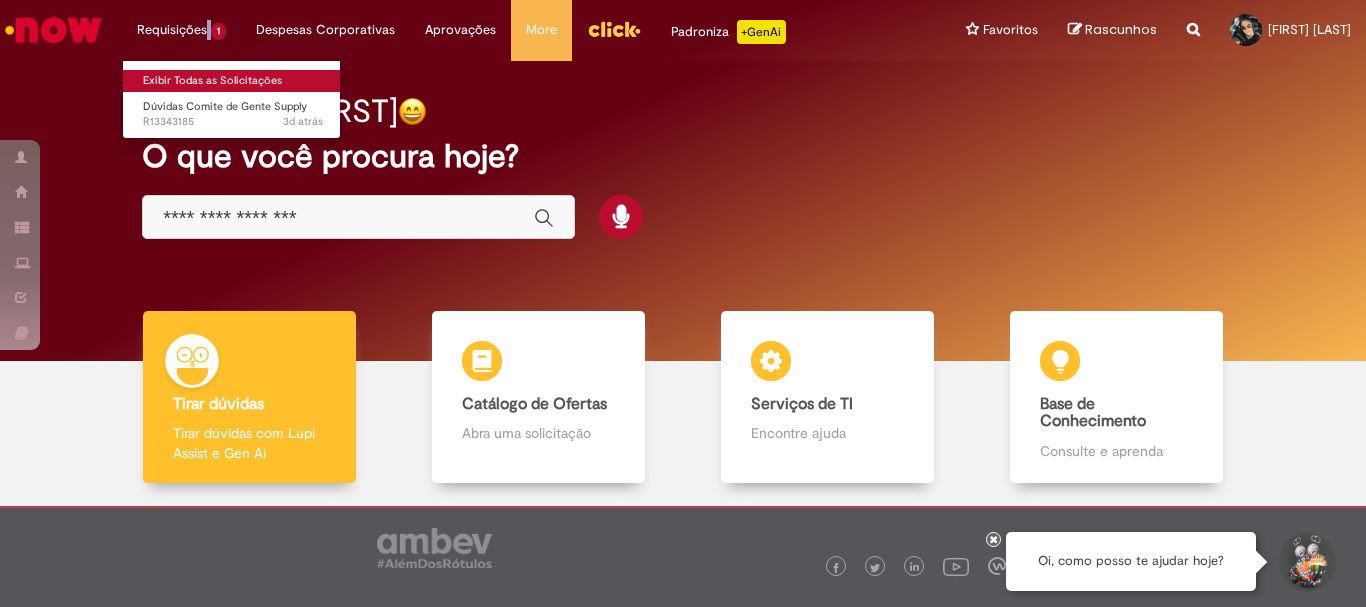 click on "Exibir Todas as Solicitações" at bounding box center [233, 81] 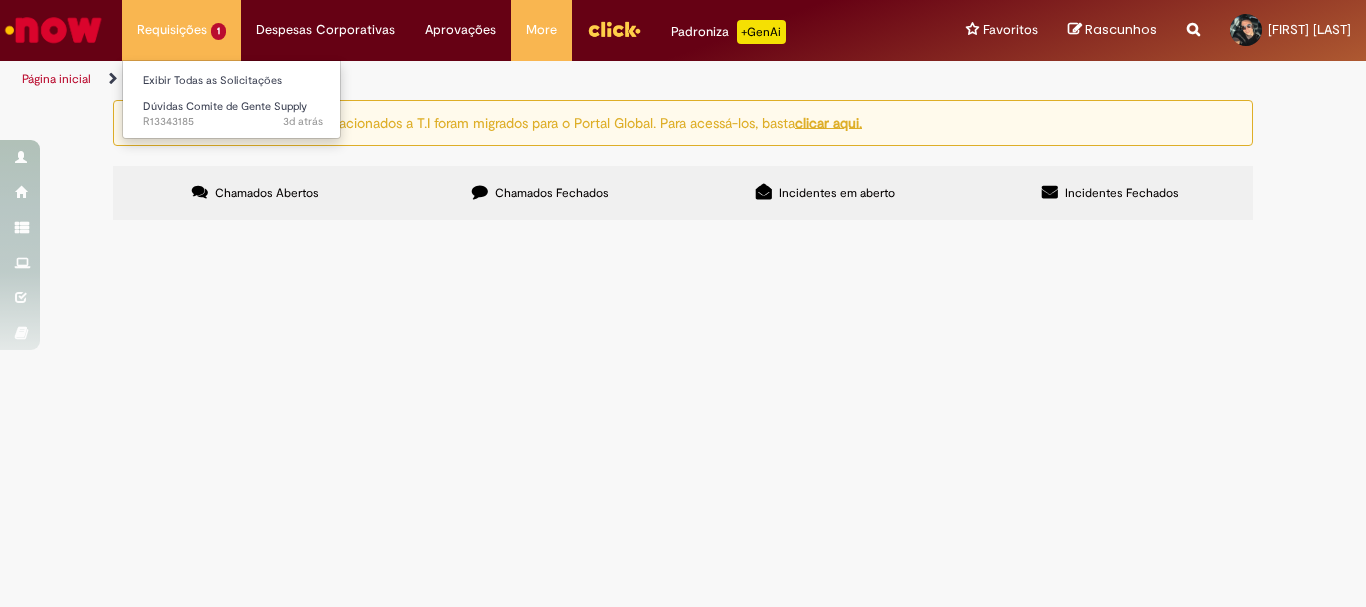 click on "Requisições   1
Exibir Todas as Solicitações
Dúvidas Comite de Gente Supply
3d atrás 3 dias atrás  R13343185" at bounding box center (181, 30) 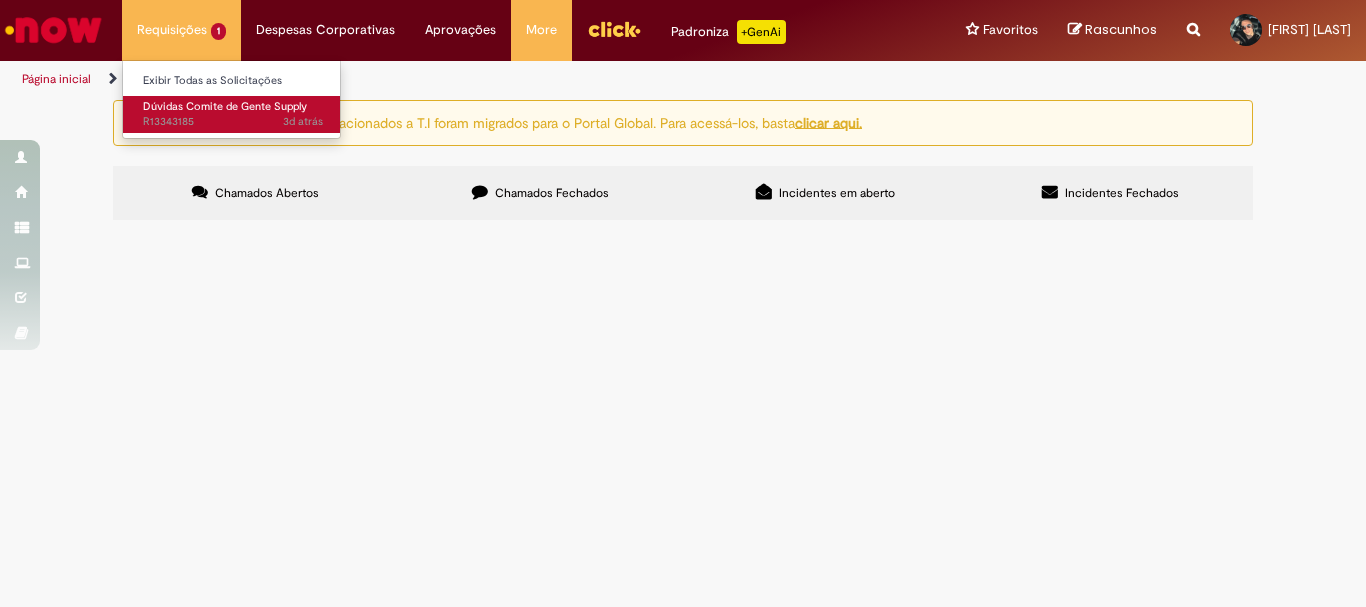 click on "Dúvidas Comite de Gente Supply" at bounding box center (225, 106) 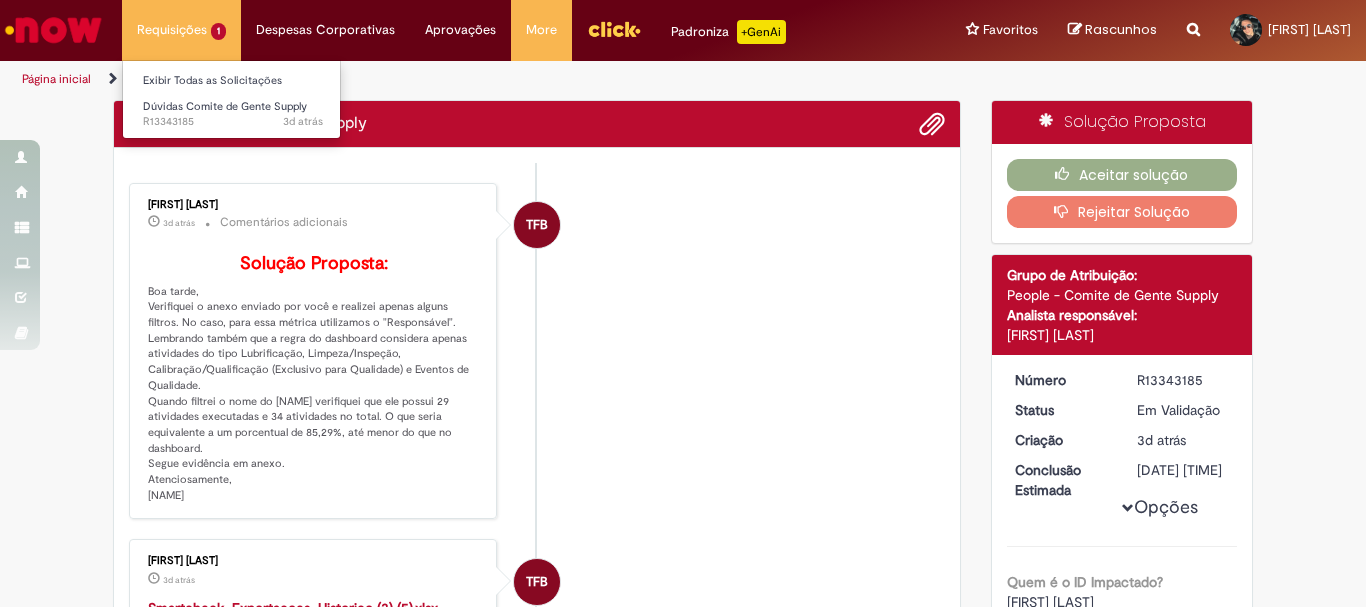 click on "Requisições   1
Exibir Todas as Solicitações
Dúvidas Comite de Gente Supply
3d atrás 3 dias atrás  R13343185" at bounding box center (181, 30) 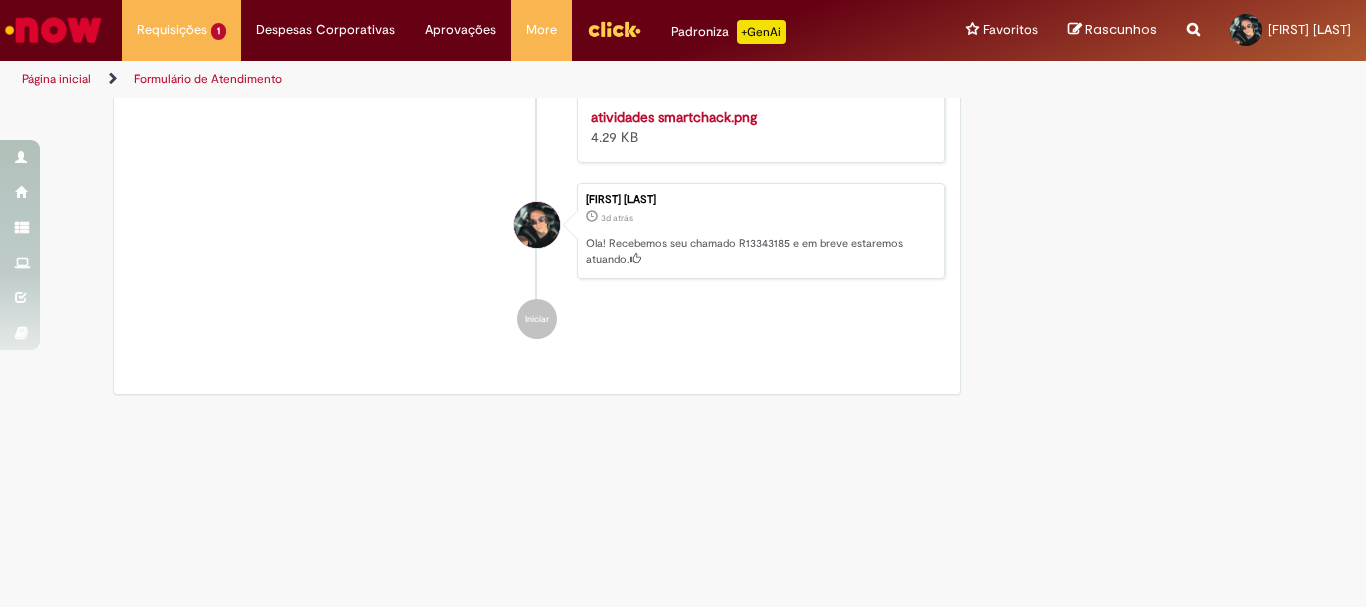 scroll, scrollTop: 1815, scrollLeft: 0, axis: vertical 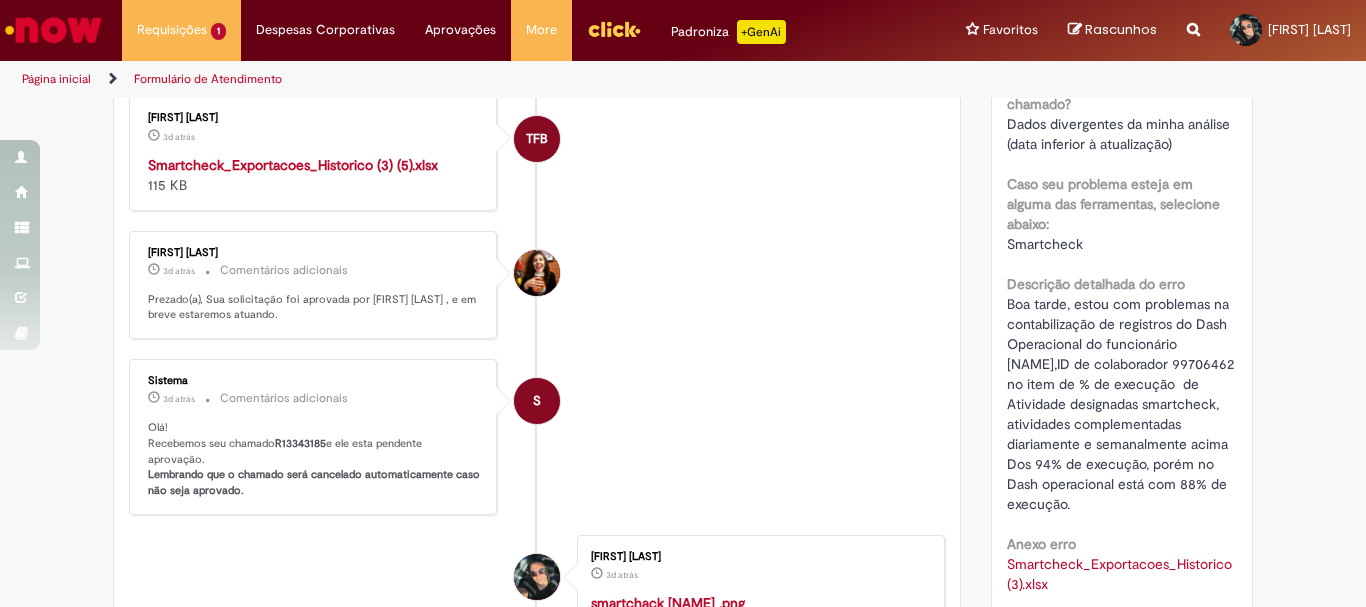 drag, startPoint x: 999, startPoint y: 319, endPoint x: 1085, endPoint y: 546, distance: 242.74472 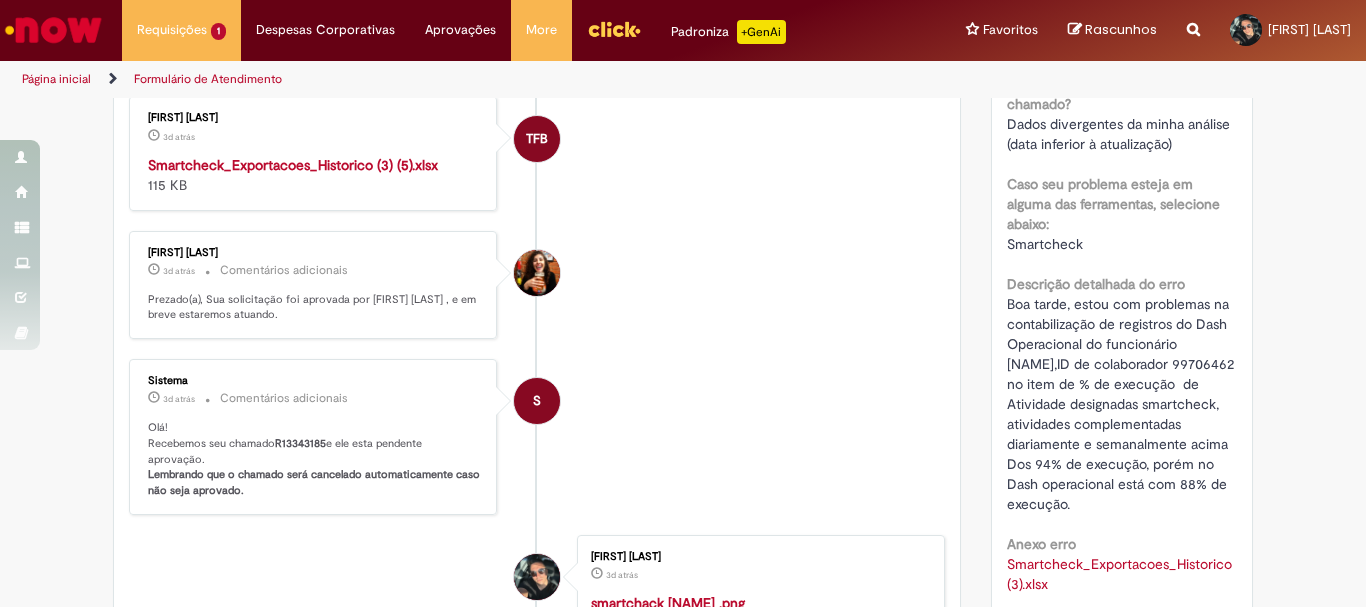 scroll, scrollTop: 58, scrollLeft: 0, axis: vertical 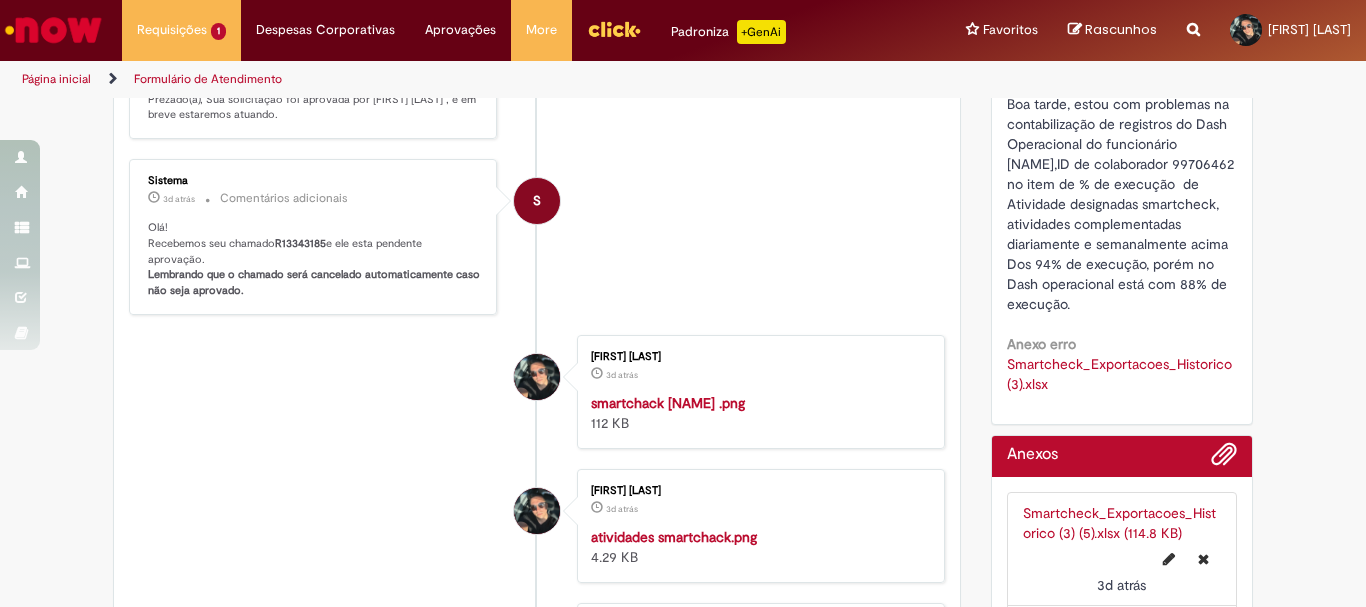 copy on "Boa tarde, estou com problemas na contabilização de registros do Dash Operacional do funcionário [NAME],ID de colaborador 99706462 no item de % de execução  de Atividade designadas smartcheck, atividades complementadas diariamente e semanalmente acima
Dos 94% de execução, porém no Dash operacional está com 88% de execução." 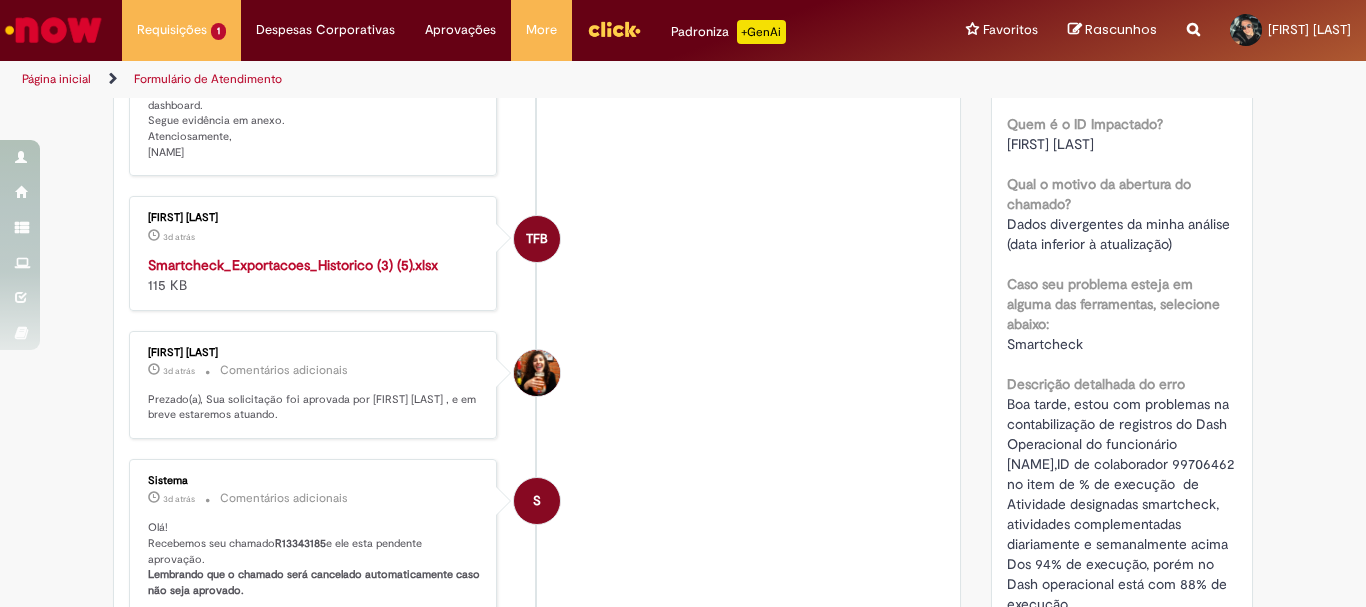 scroll, scrollTop: 58, scrollLeft: 0, axis: vertical 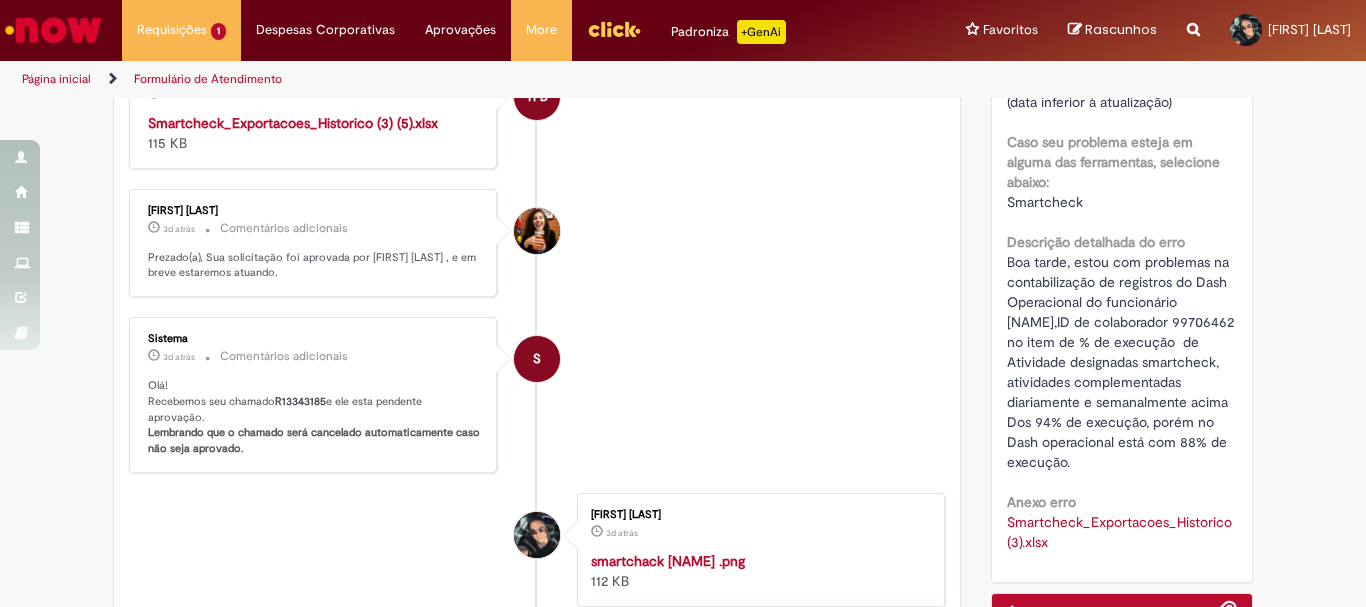 click on "Boa tarde, estou com problemas na contabilização de registros do Dash Operacional do funcionário [NAME],ID de colaborador 99706462 no item de % de execução  de Atividade designadas smartcheck, atividades complementadas diariamente e semanalmente acima
Dos 94% de execução, porém no Dash operacional está com 88% de execução." at bounding box center [1122, 362] 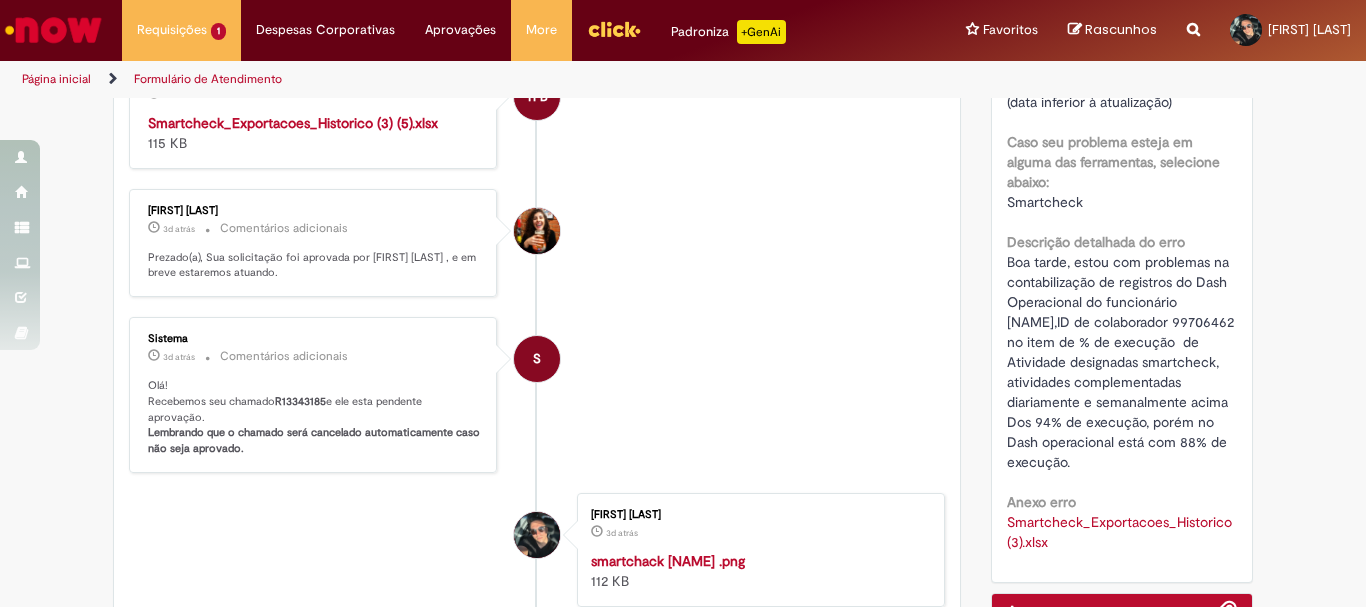 drag, startPoint x: 1067, startPoint y: 495, endPoint x: 985, endPoint y: 280, distance: 230.10649 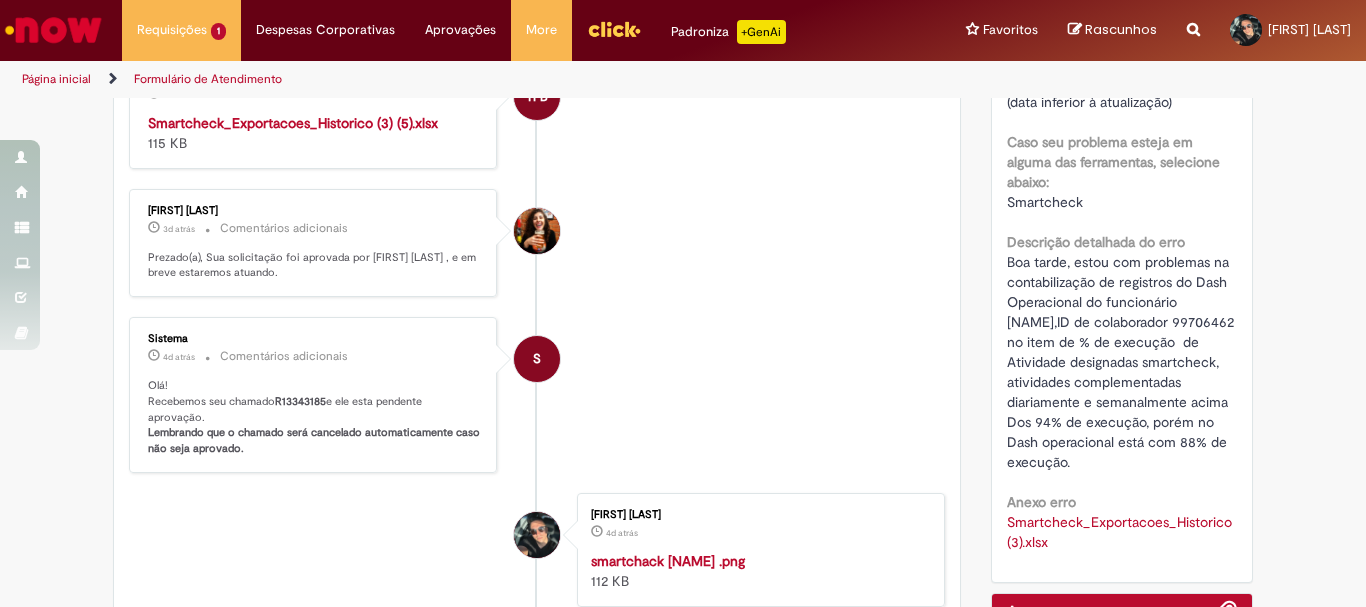 click on "S
Sistema
4d atrás 4 dias atrás     Comentários adicionais
Olá!  Recebemos seu chamado  R13343185  e ele esta pendente aprovação.  Lembrando que o chamado será cancelado automaticamente caso não seja aprovado." at bounding box center (537, 395) 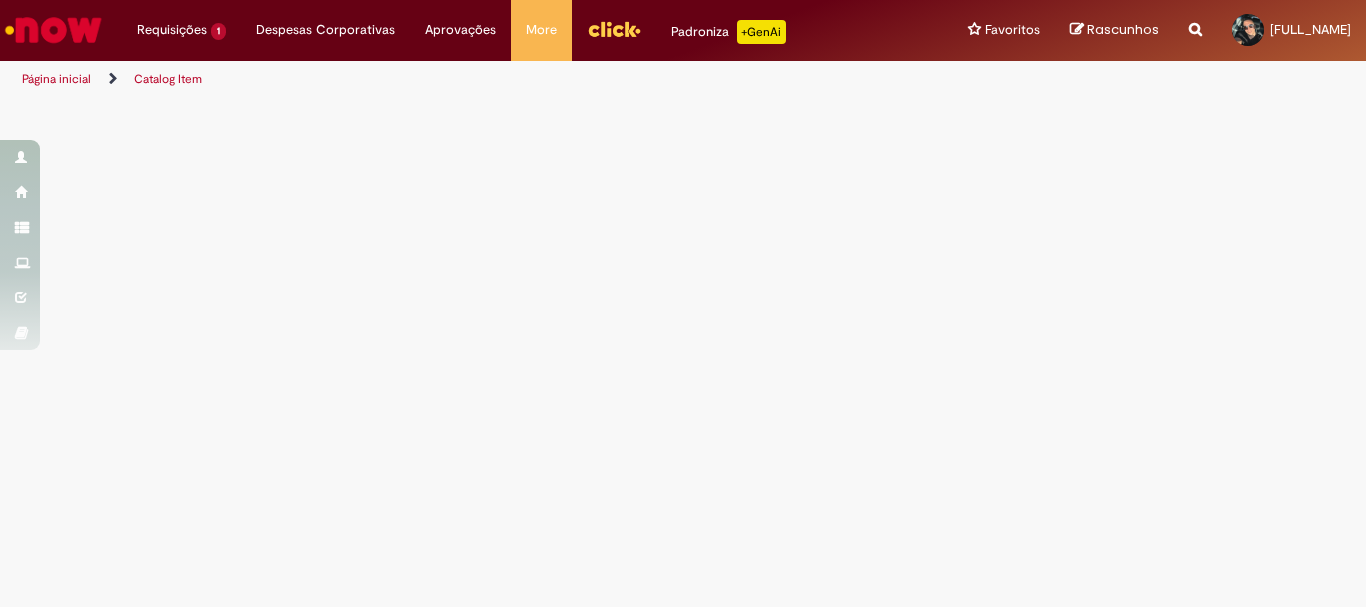scroll, scrollTop: 0, scrollLeft: 0, axis: both 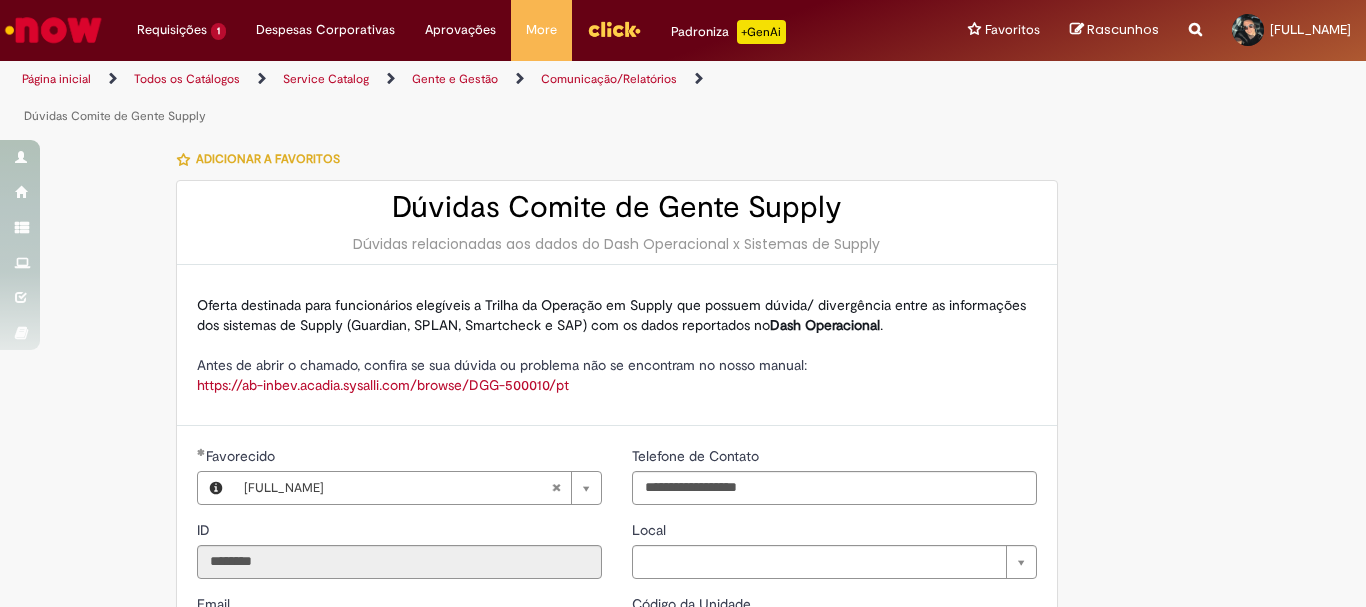 type on "**********" 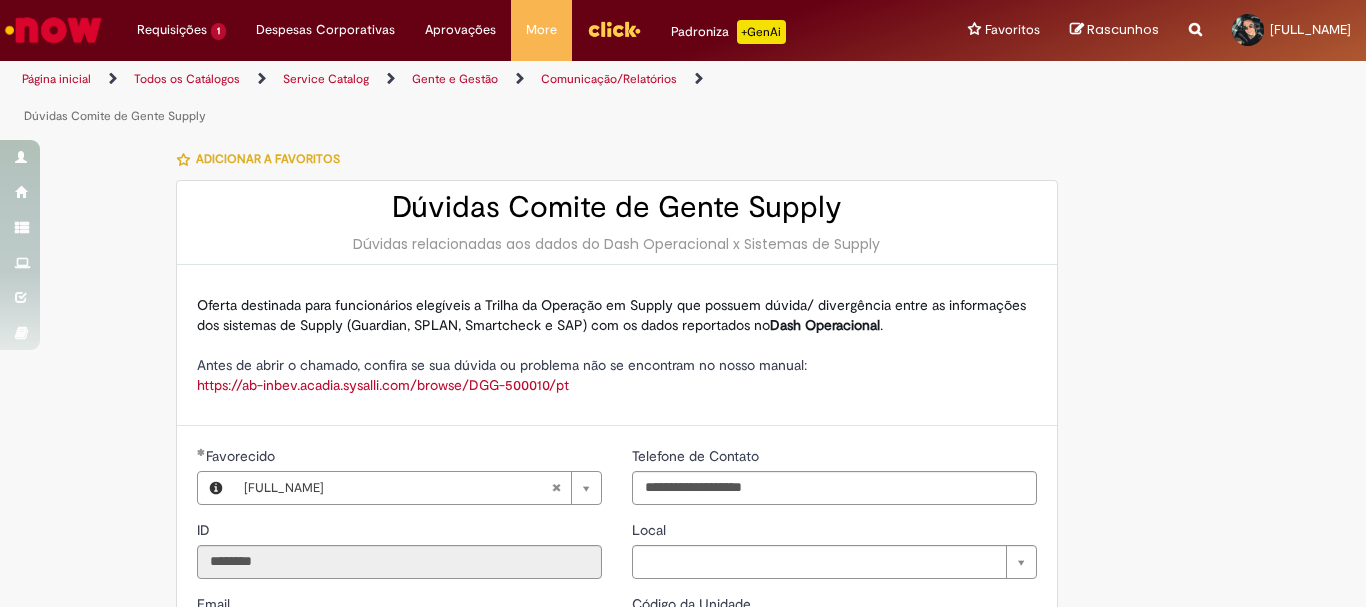 type on "**********" 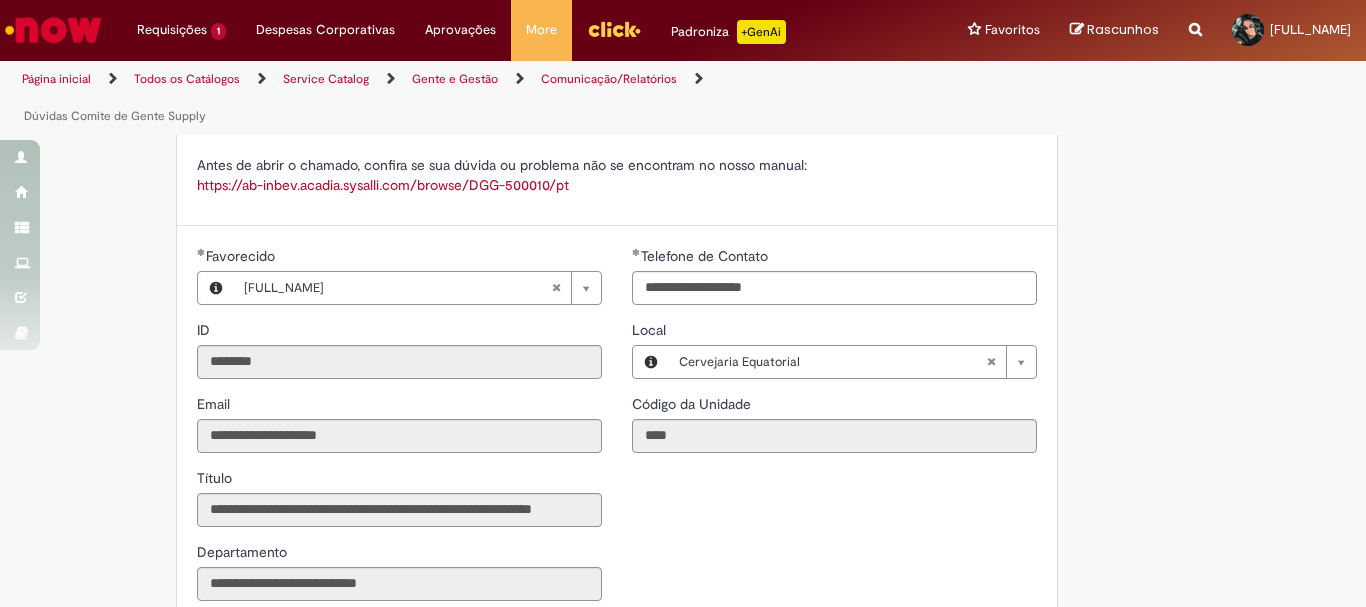 scroll, scrollTop: 400, scrollLeft: 0, axis: vertical 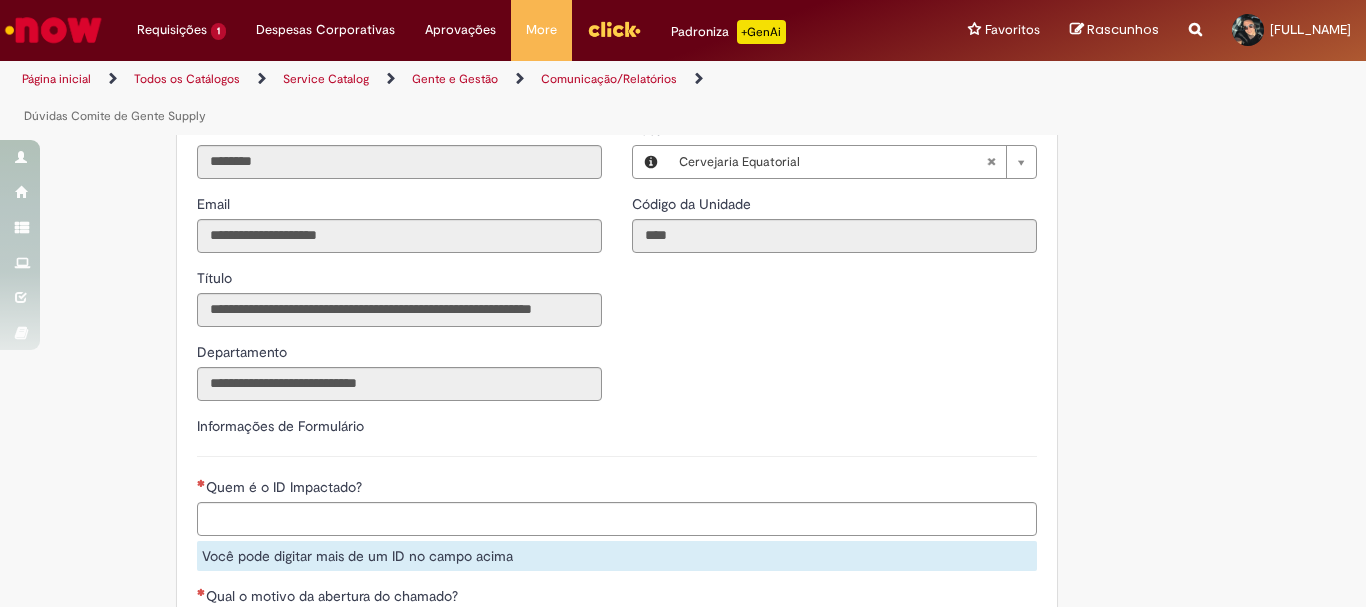 click on "Quem é o ID Impactado?" at bounding box center [659, 519] 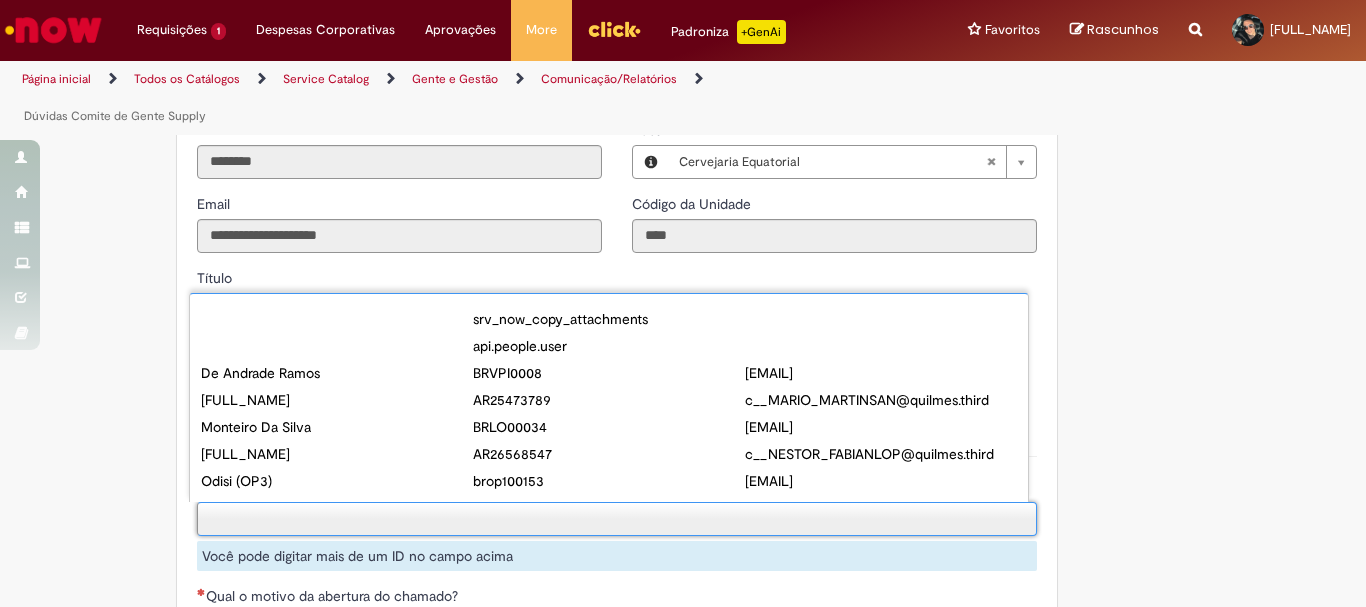 paste on "**********" 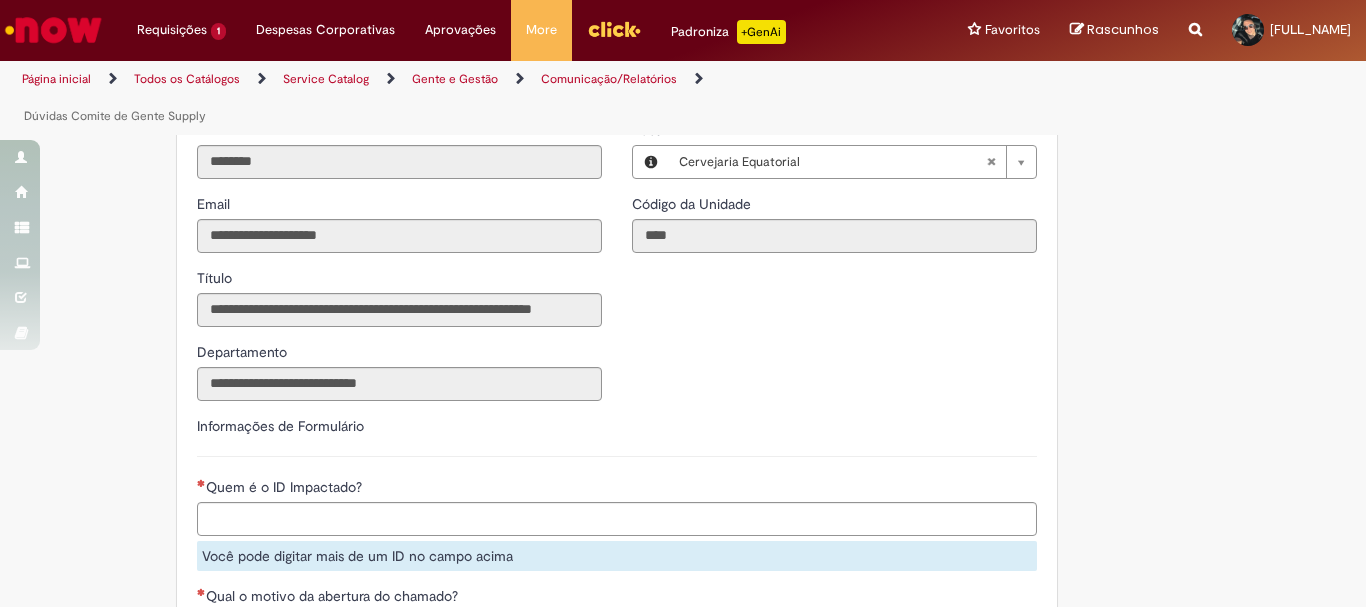 paste on "**********" 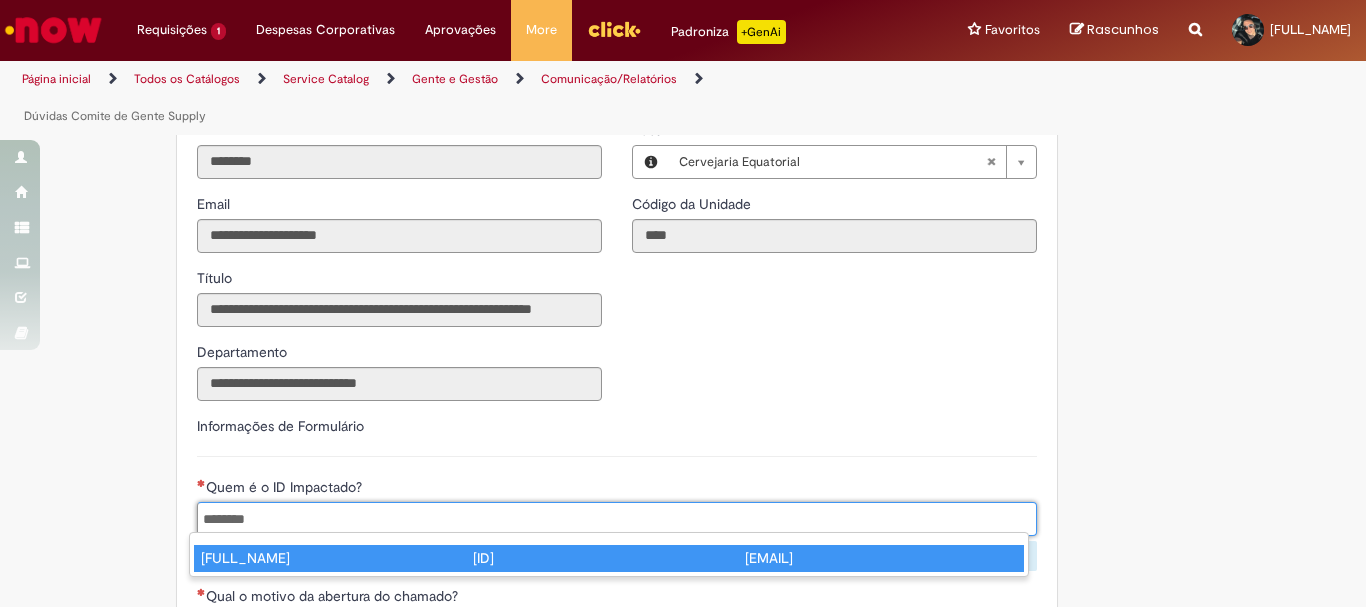 type on "********" 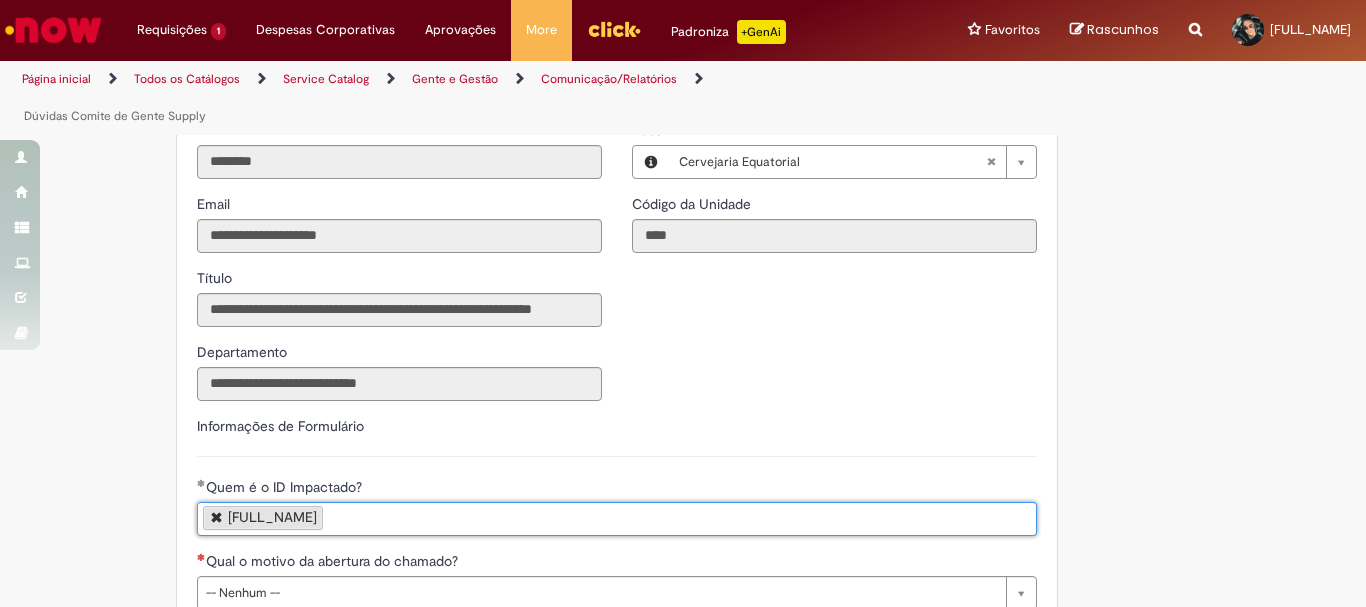 scroll, scrollTop: 700, scrollLeft: 0, axis: vertical 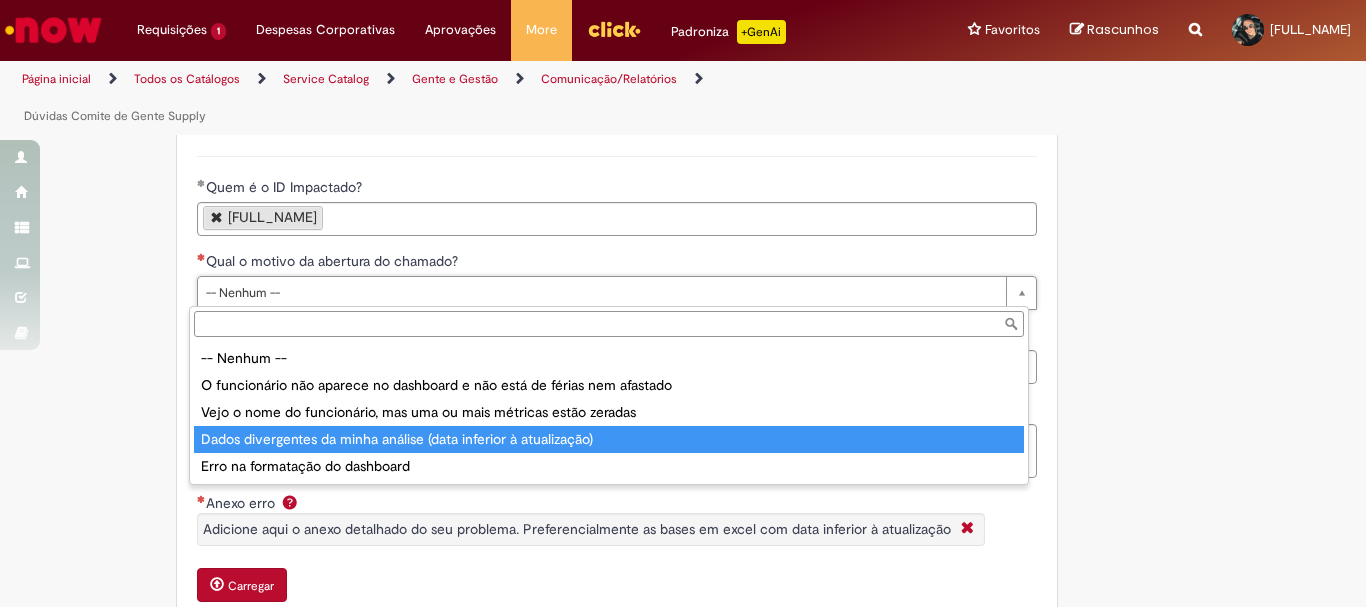 type on "**********" 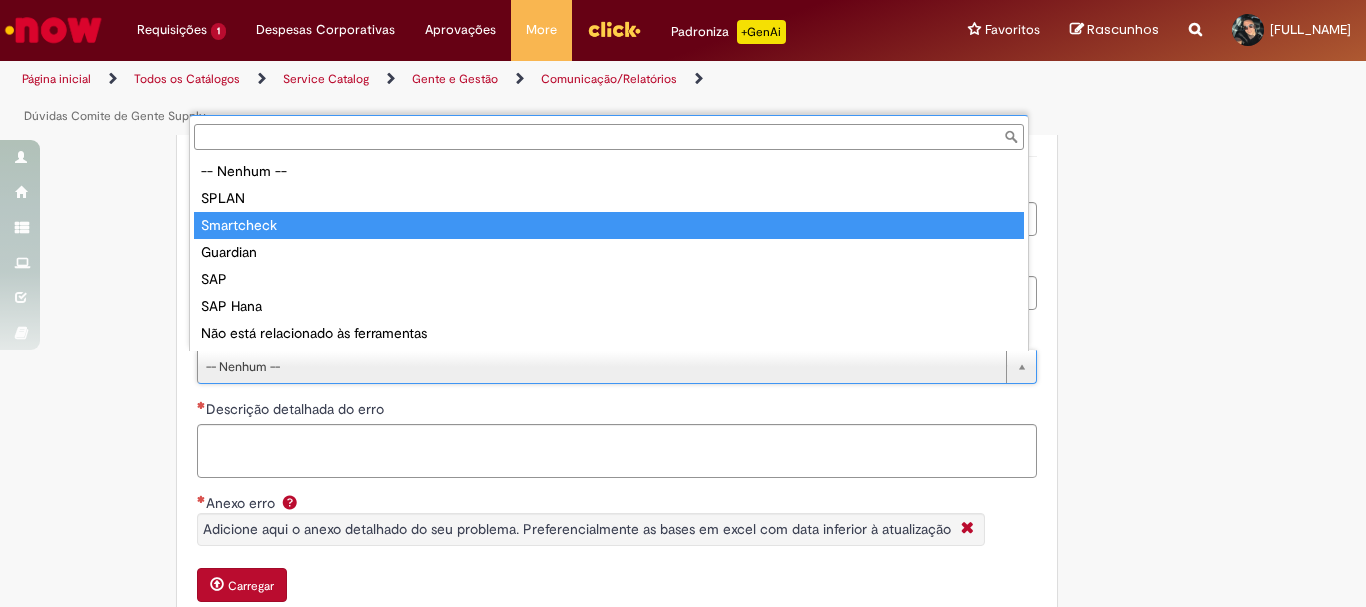 type on "**********" 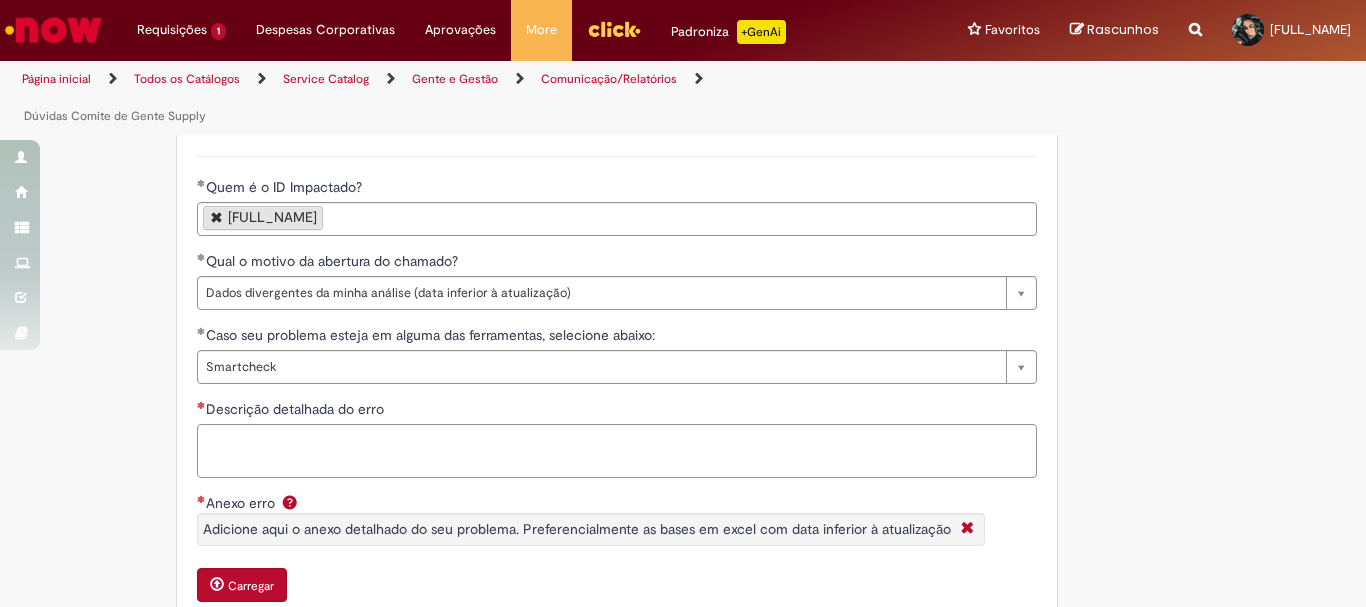 click on "Descrição detalhada do erro" at bounding box center (617, 451) 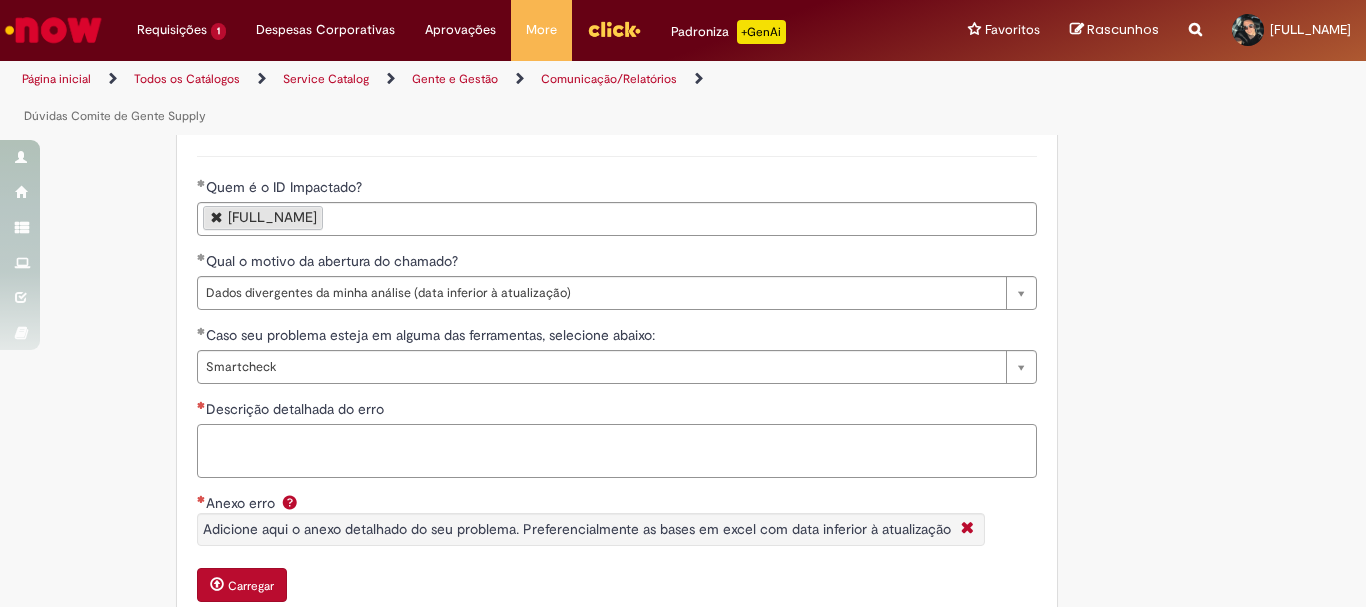 paste on "**********" 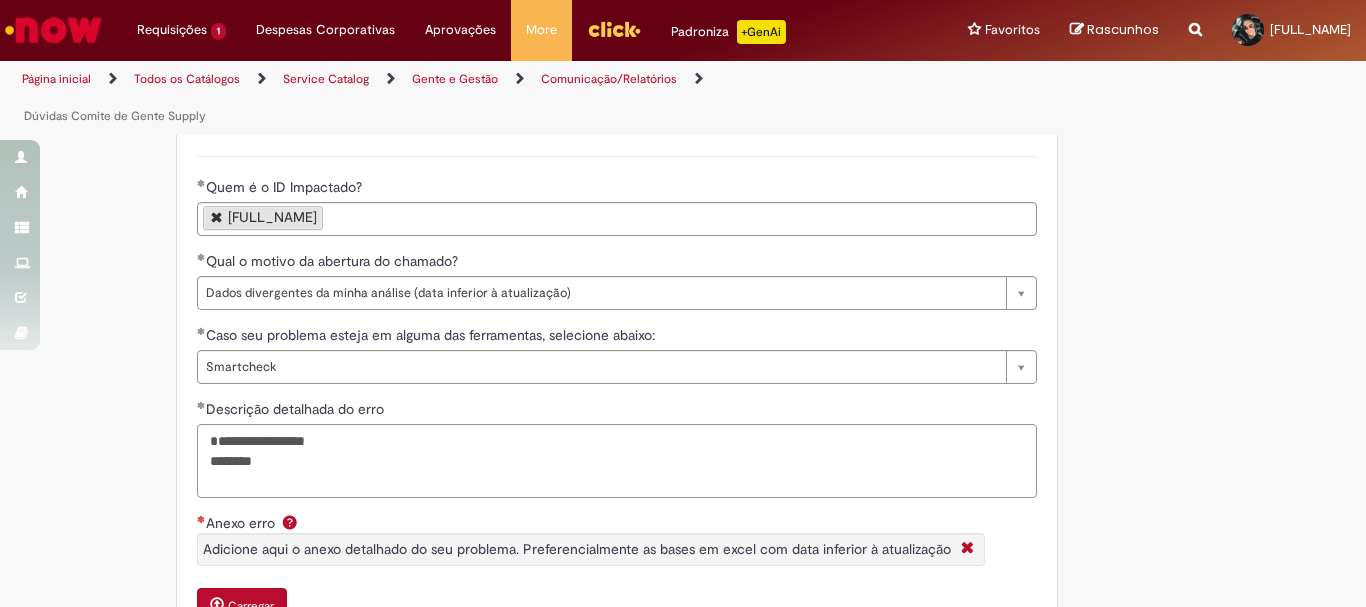 drag, startPoint x: 260, startPoint y: 473, endPoint x: 188, endPoint y: 435, distance: 81.41253 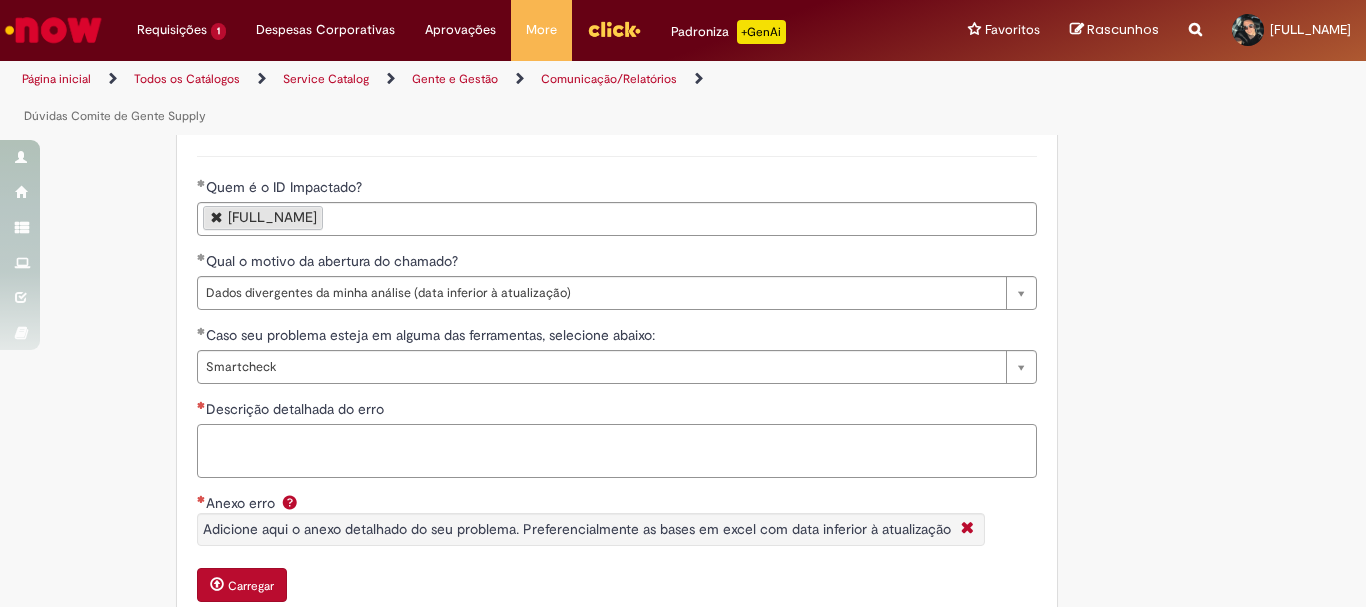 paste on "**********" 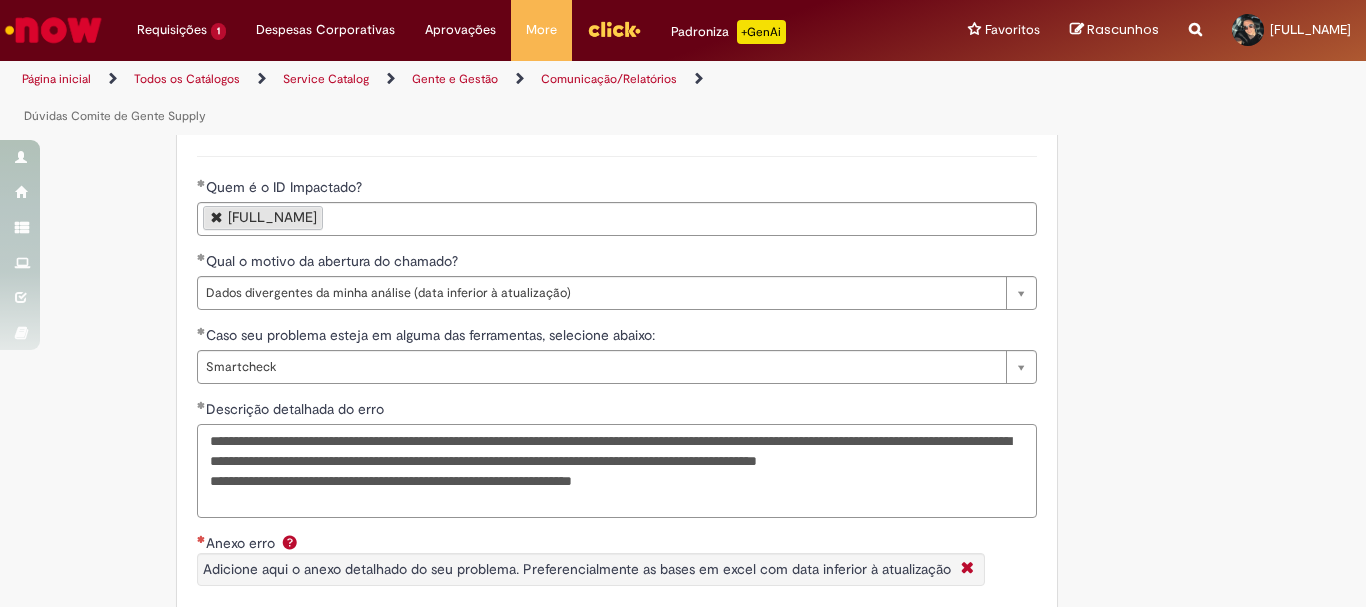 drag, startPoint x: 827, startPoint y: 439, endPoint x: 999, endPoint y: 444, distance: 172.07266 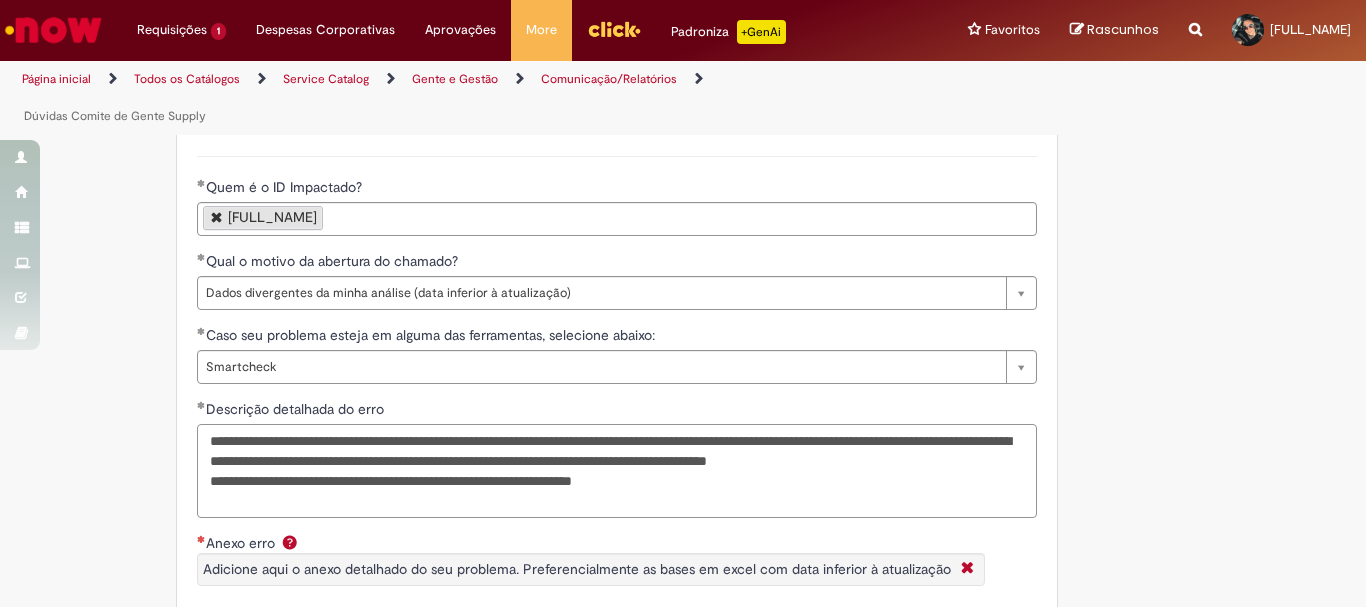 click on "**********" at bounding box center (617, 471) 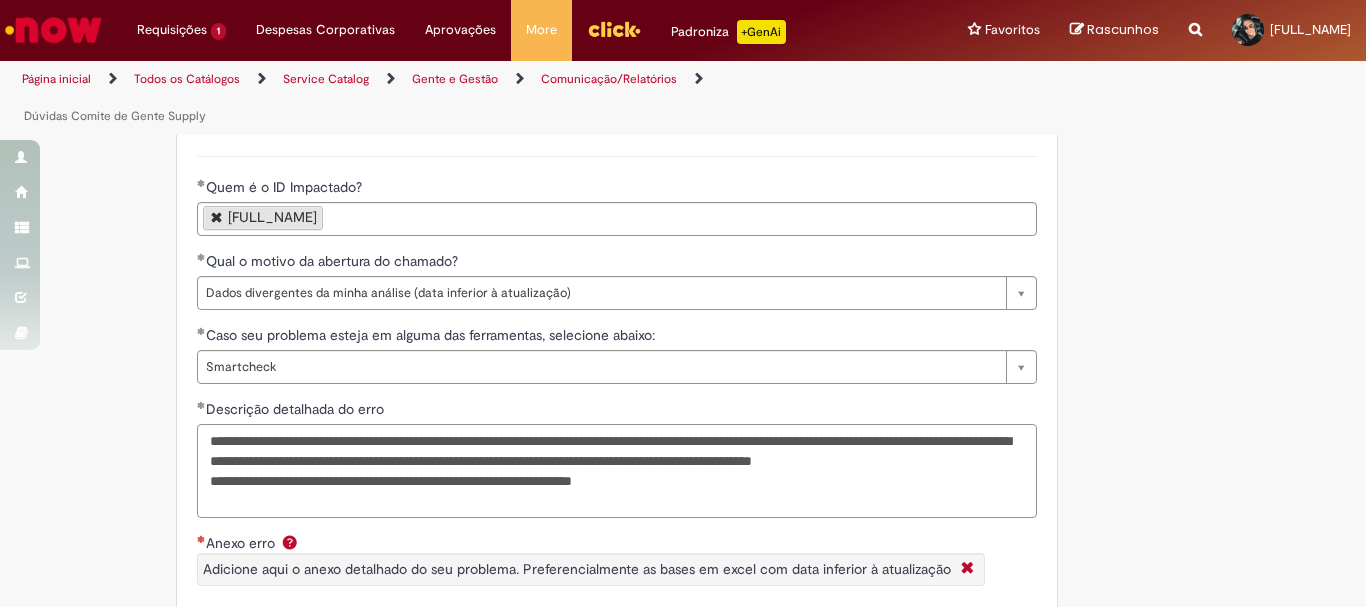 click on "**********" at bounding box center [617, 471] 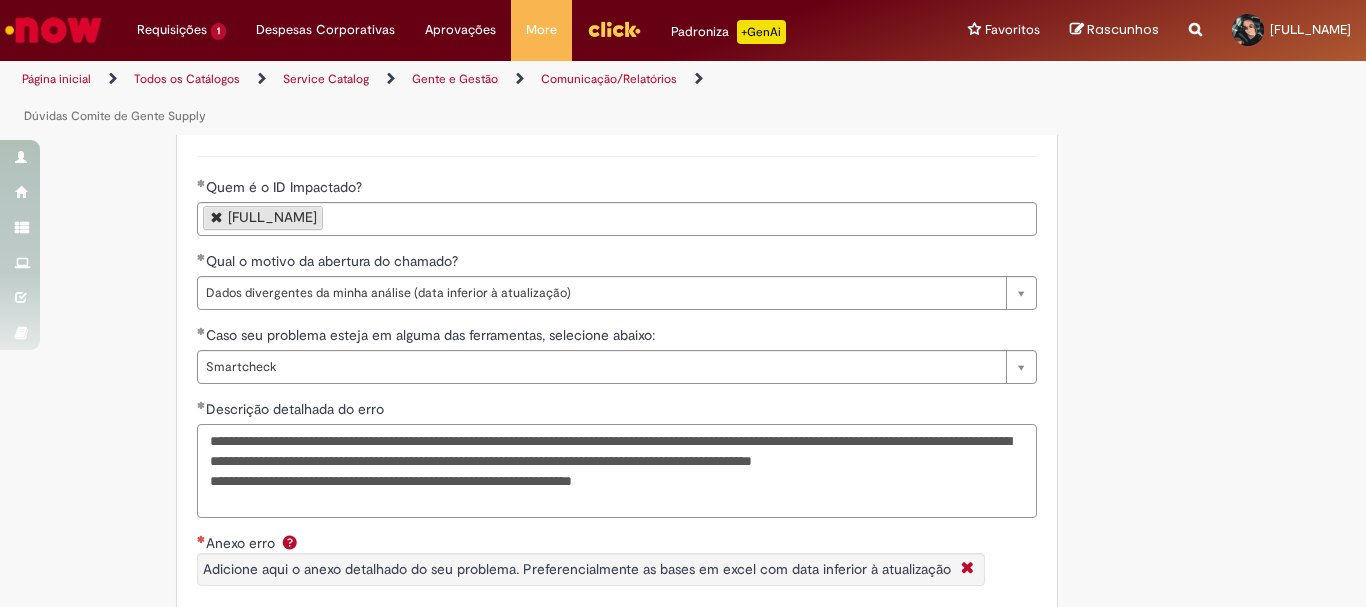 click on "**********" at bounding box center [617, 471] 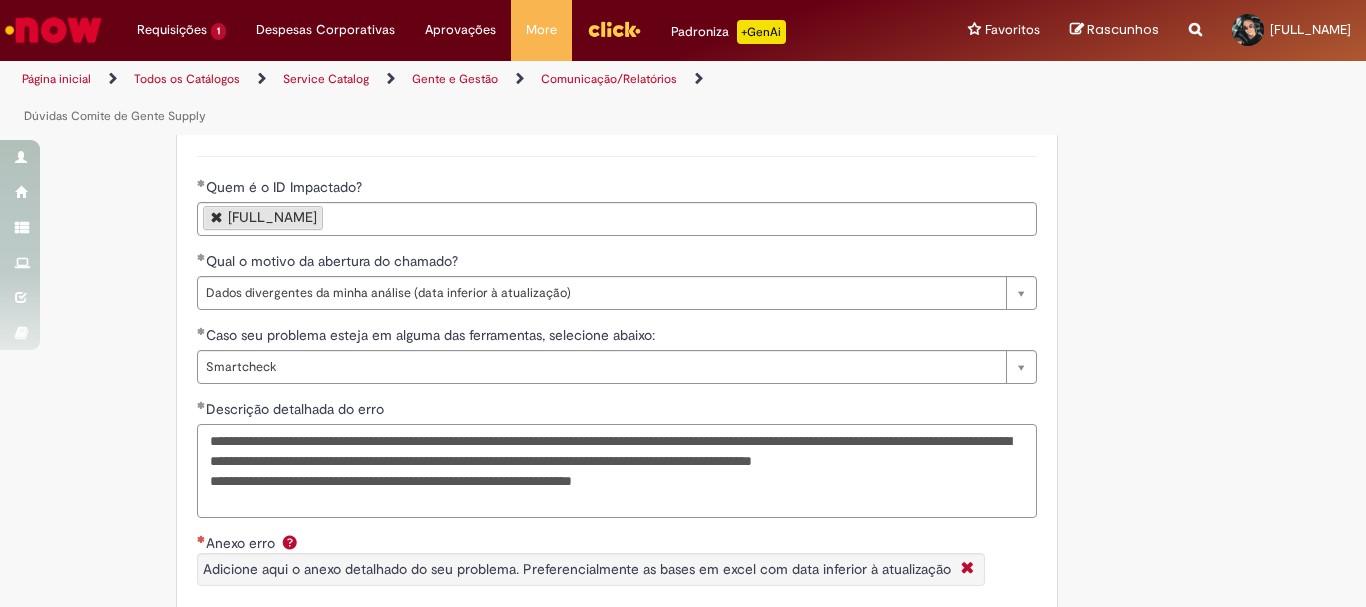 click on "**********" at bounding box center [617, 471] 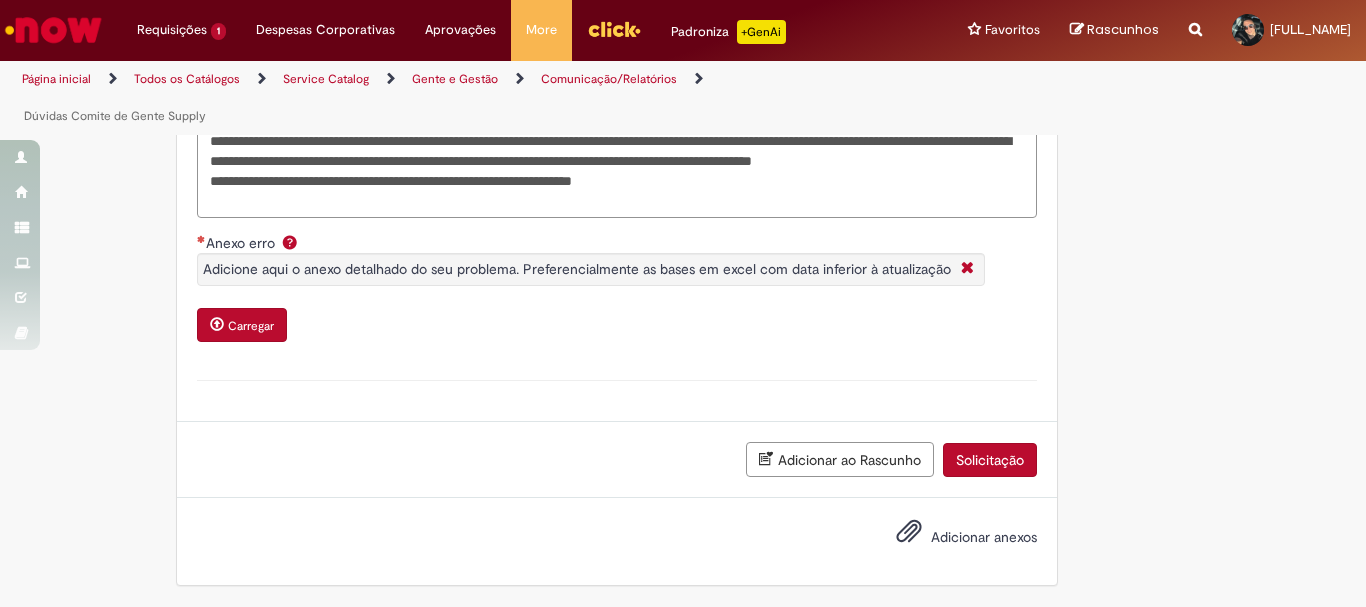 click on "**********" at bounding box center (617, 171) 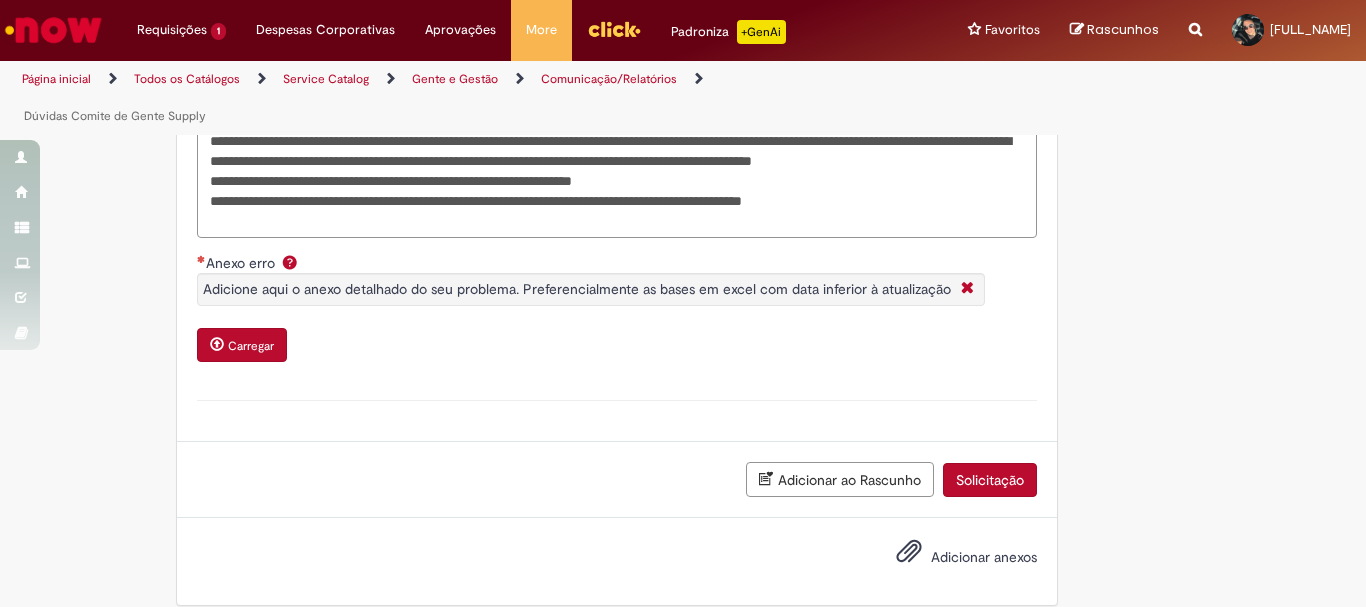 click on "Carregar" at bounding box center (251, 346) 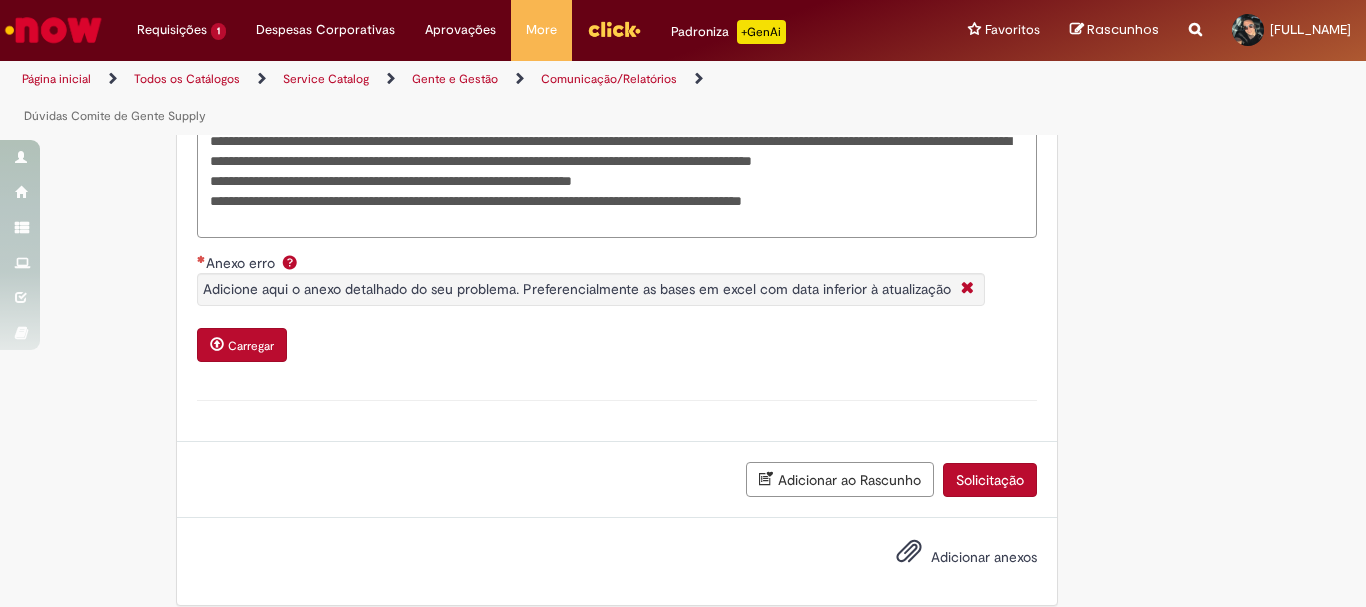 click on "**********" at bounding box center (617, 181) 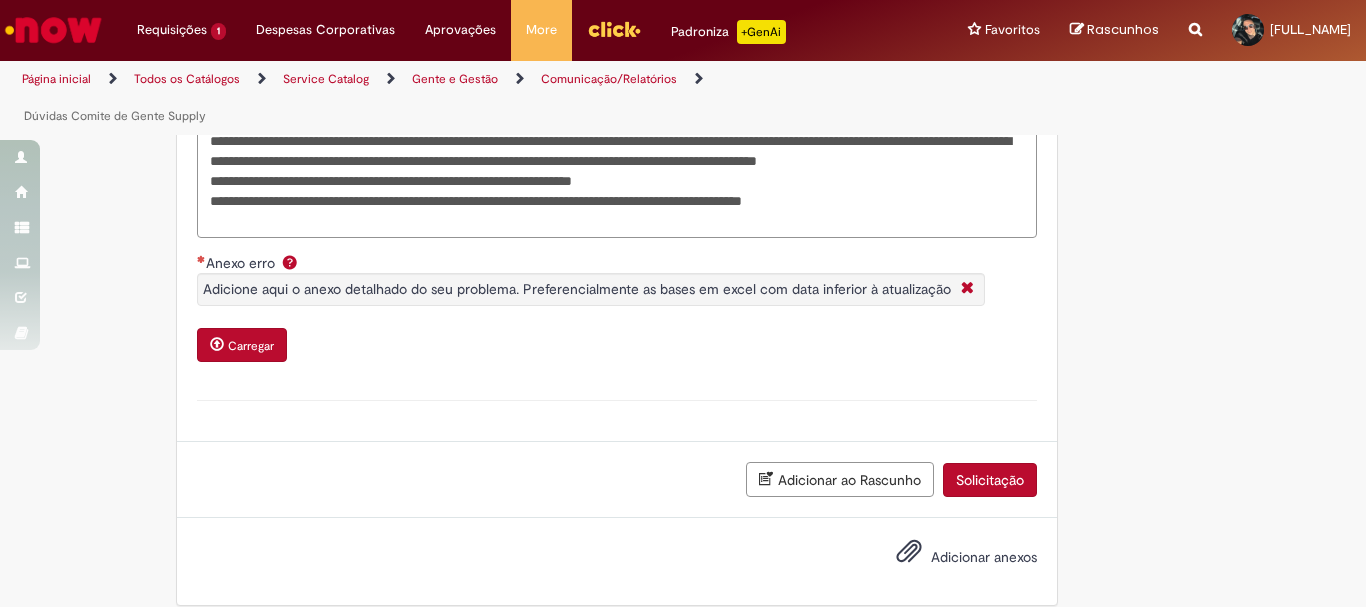 drag, startPoint x: 767, startPoint y: 178, endPoint x: 771, endPoint y: 211, distance: 33.24154 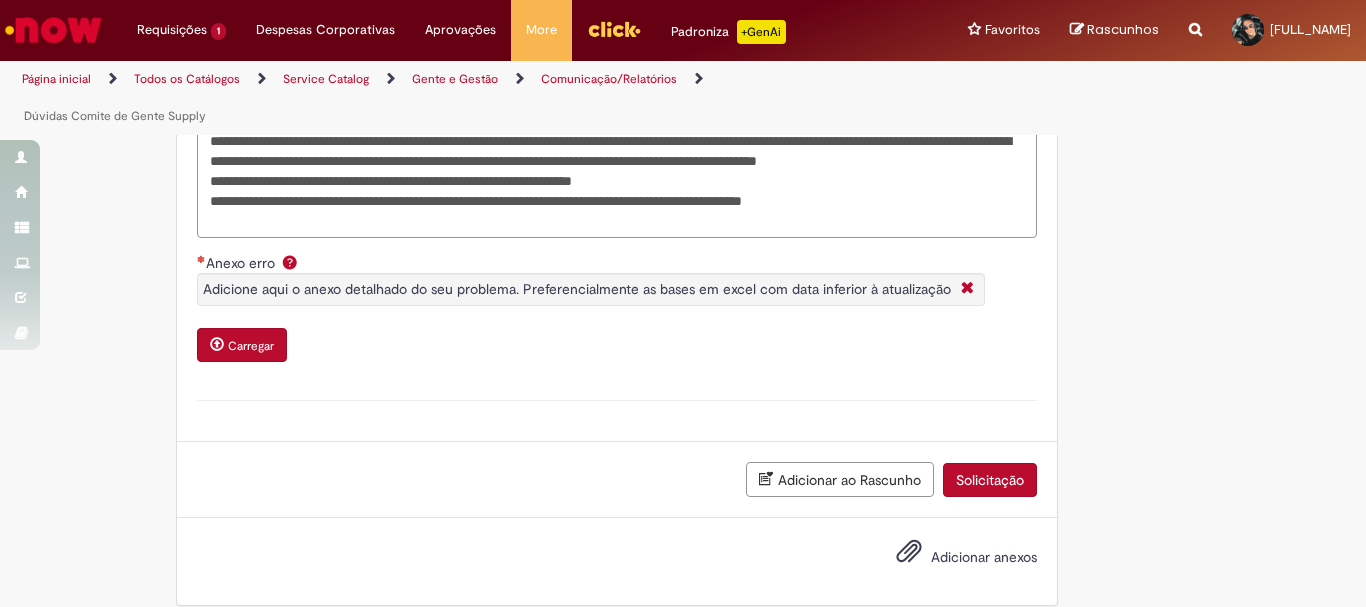 click on "**********" at bounding box center [617, 181] 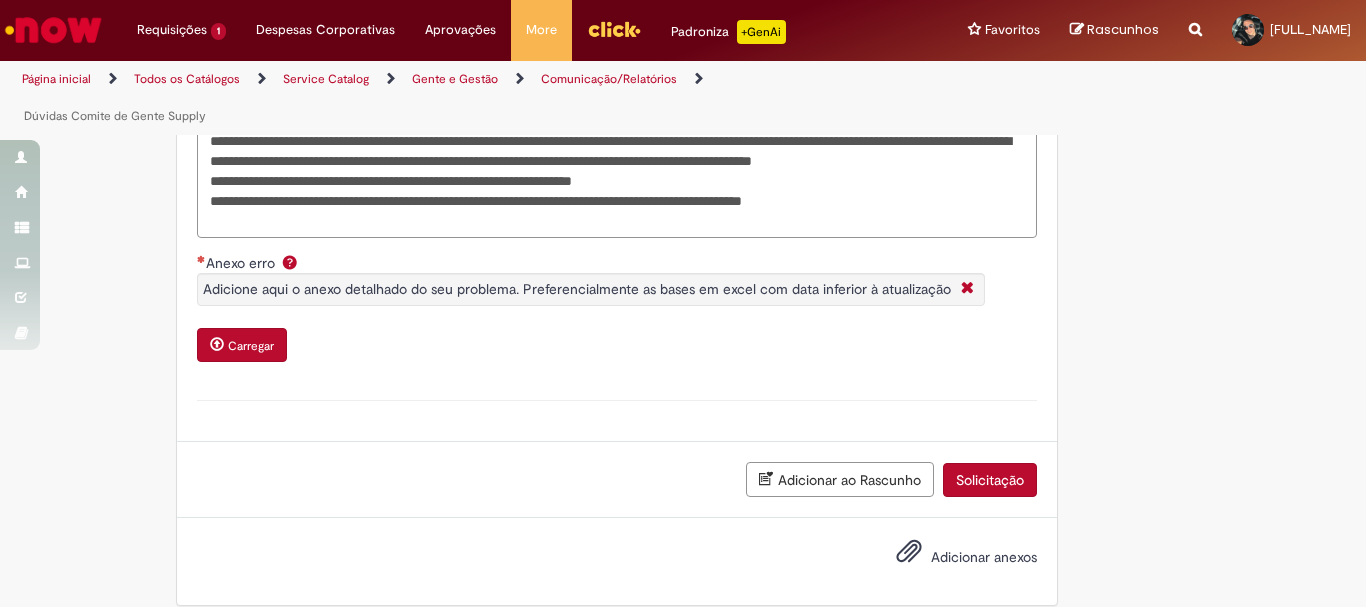 click on "Carregar" at bounding box center [251, 346] 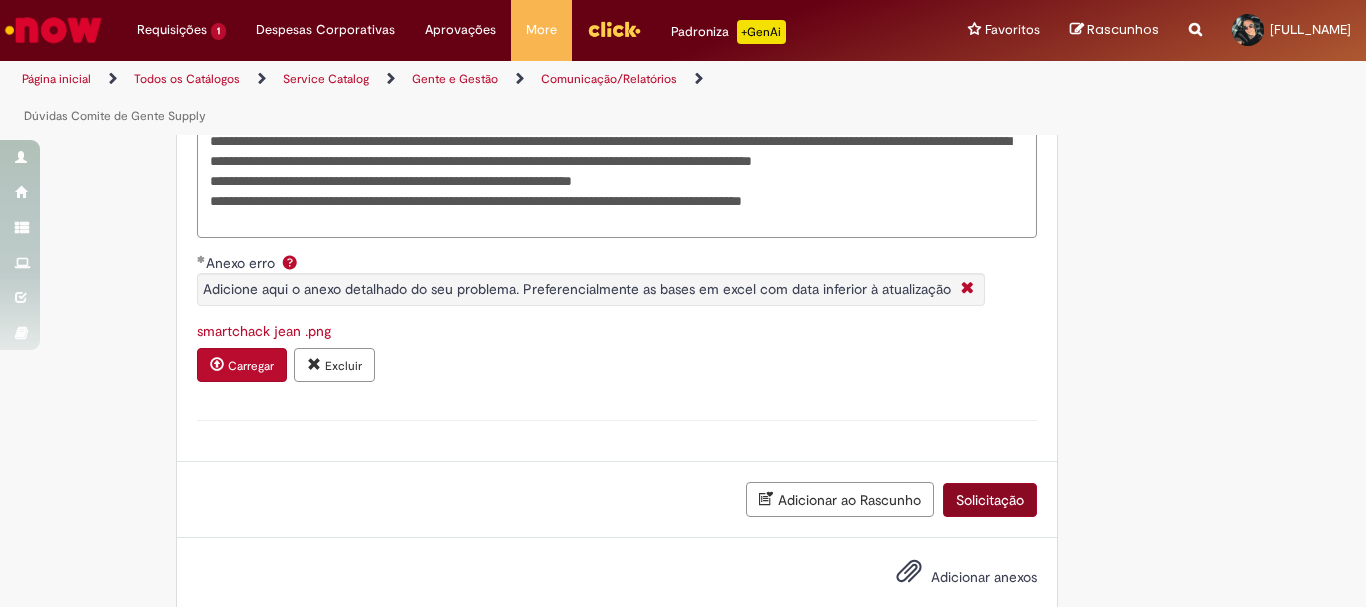 scroll, scrollTop: 1041, scrollLeft: 0, axis: vertical 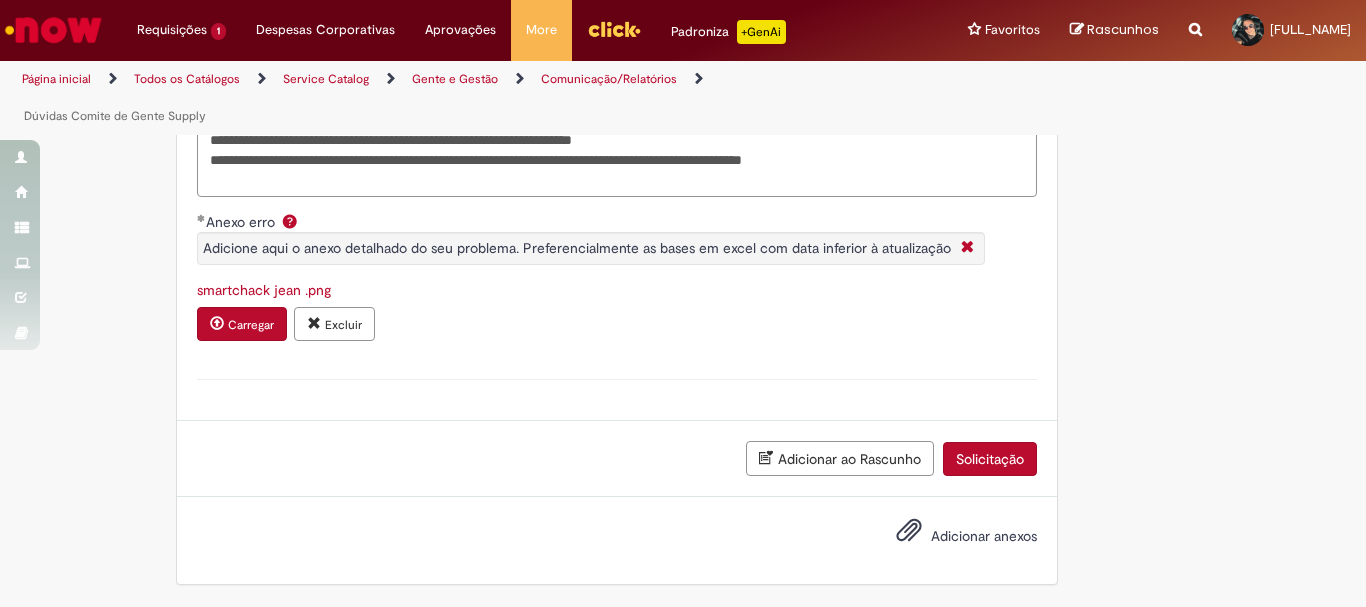 click at bounding box center [909, 531] 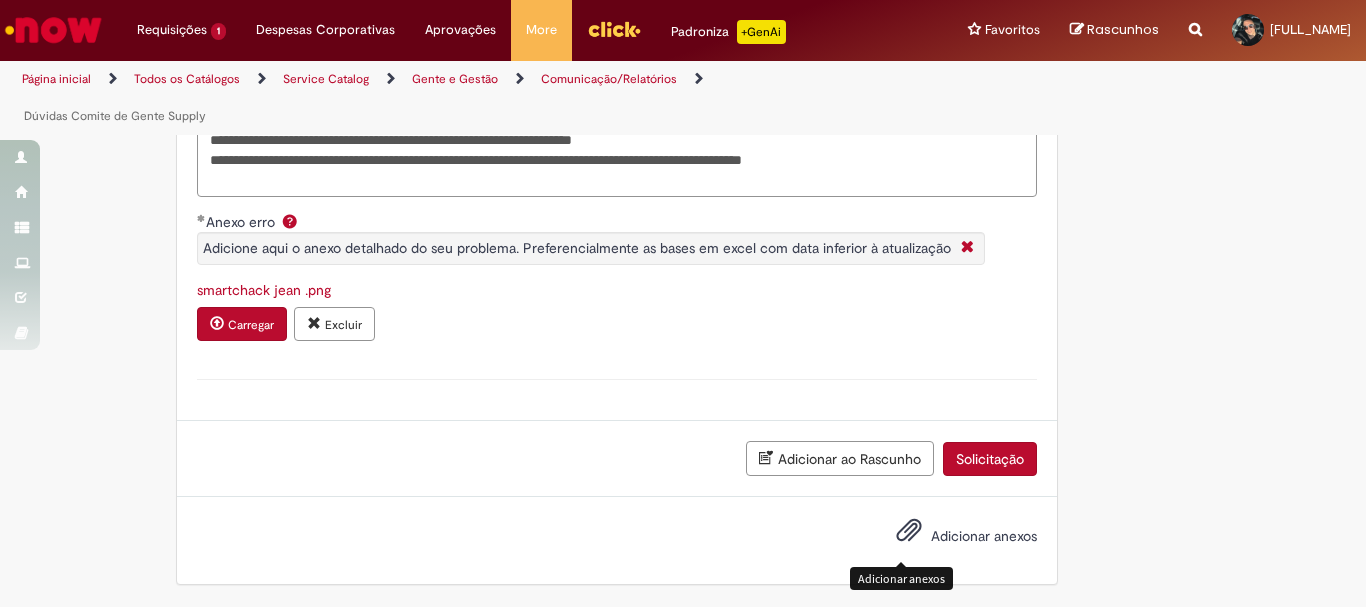 click at bounding box center [909, 531] 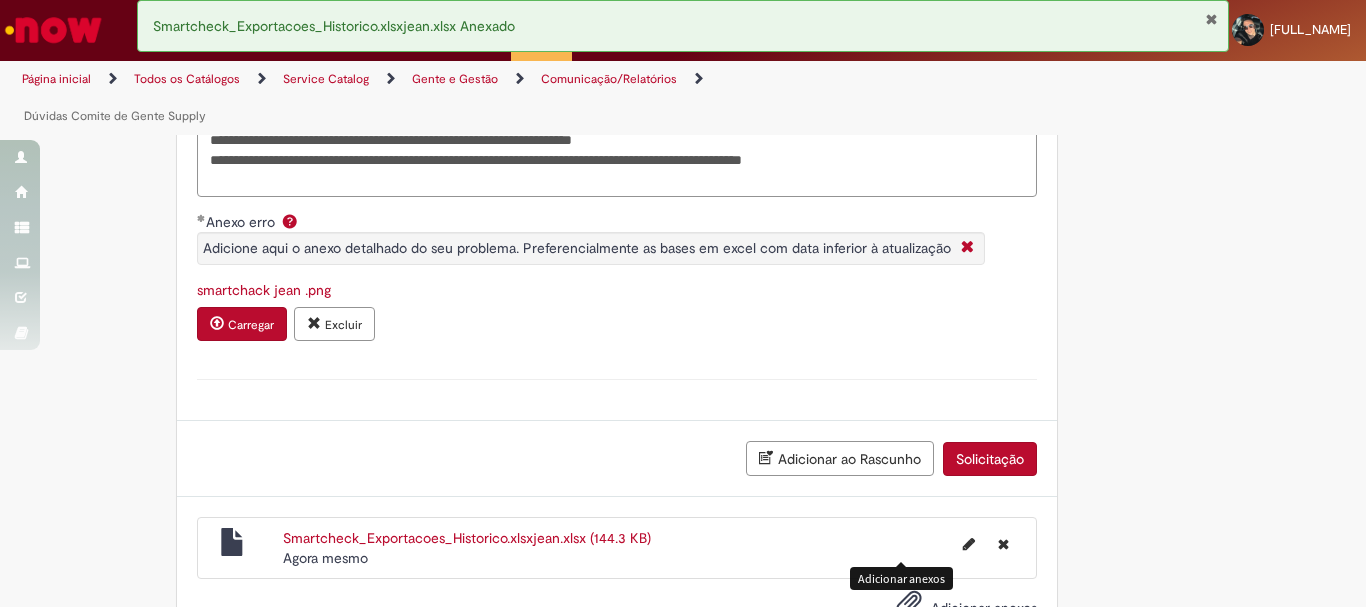 scroll, scrollTop: 1113, scrollLeft: 0, axis: vertical 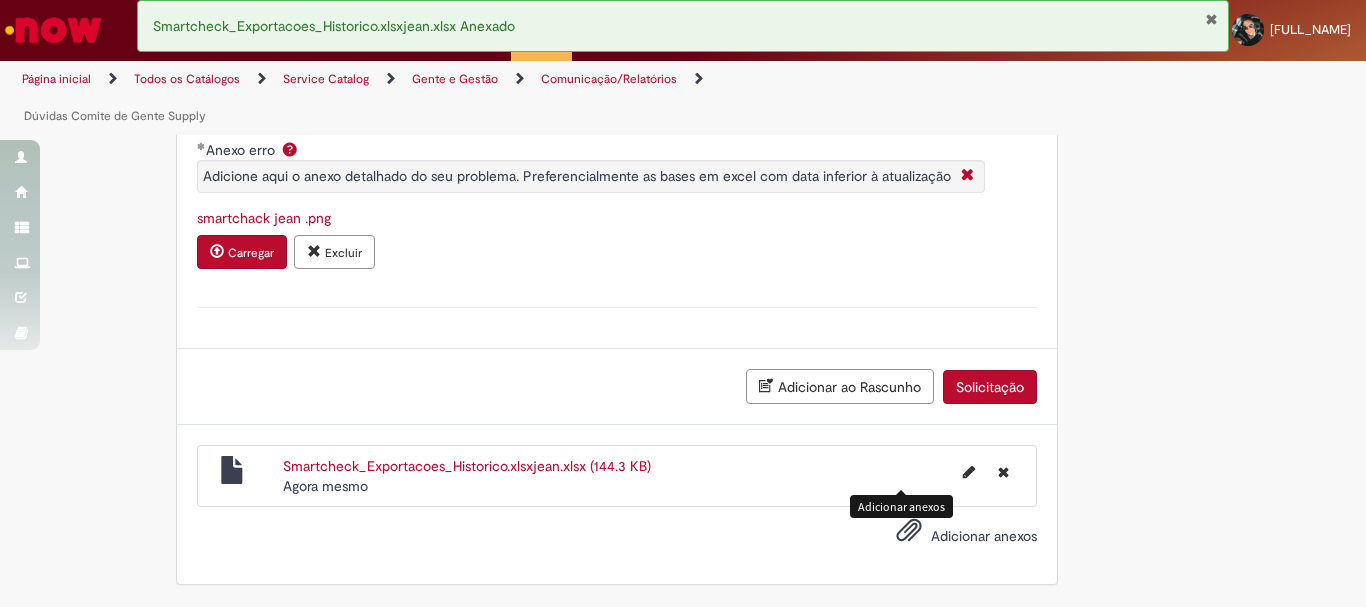 click on "Solicitação" at bounding box center (990, 387) 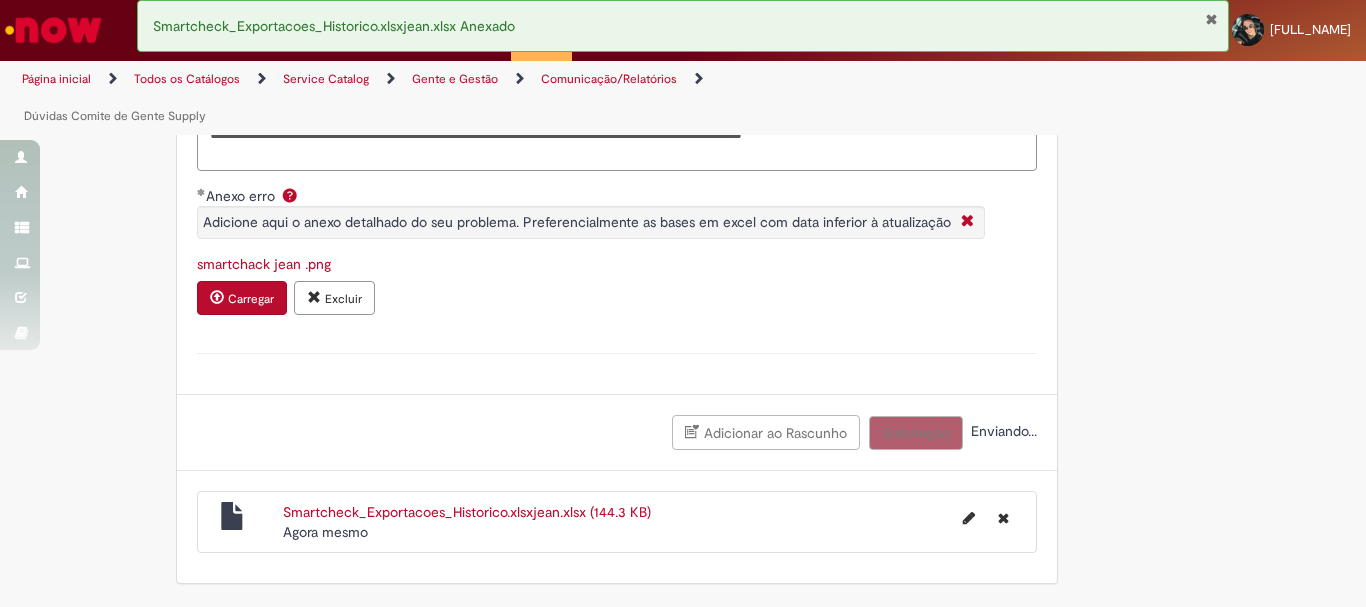 scroll, scrollTop: 1067, scrollLeft: 0, axis: vertical 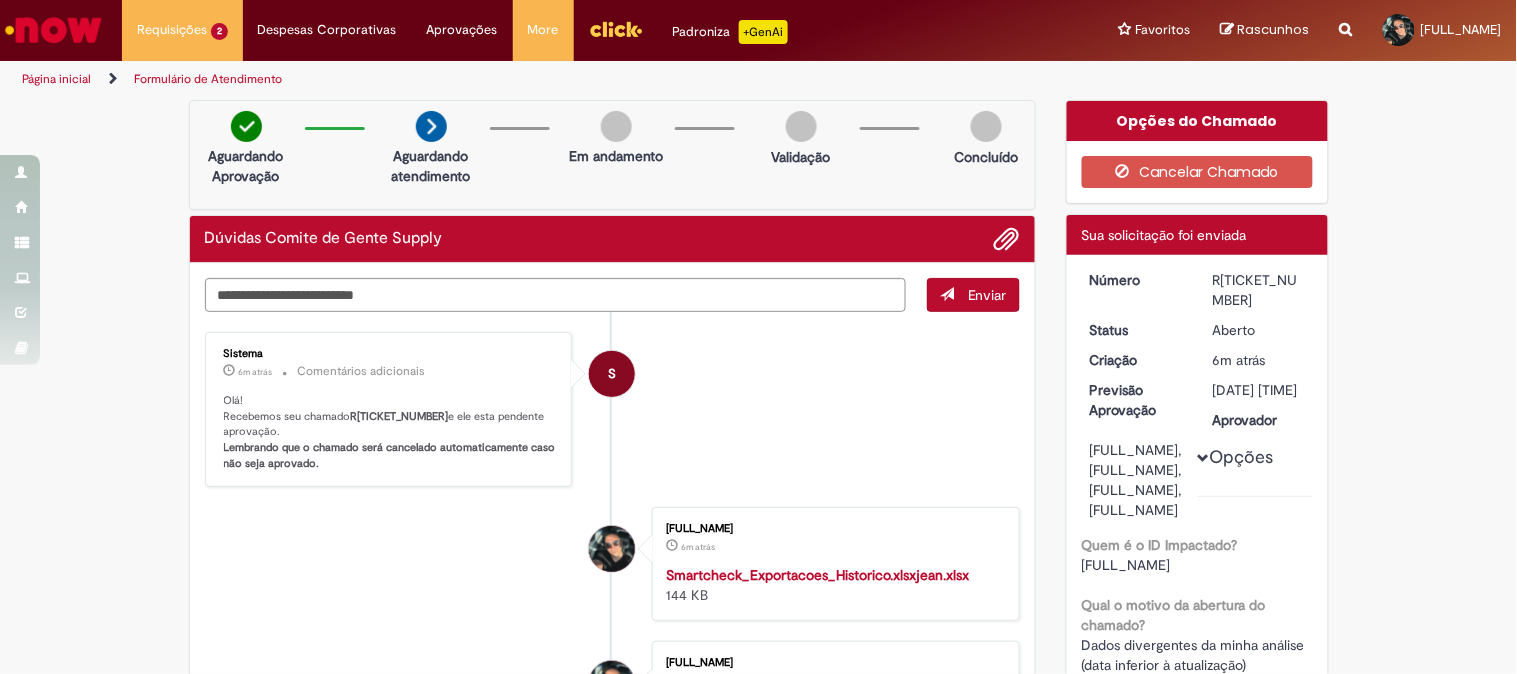 click on "Smartcheck_Exportacoes_Historico.xlsxjean.xlsx" at bounding box center (817, 575) 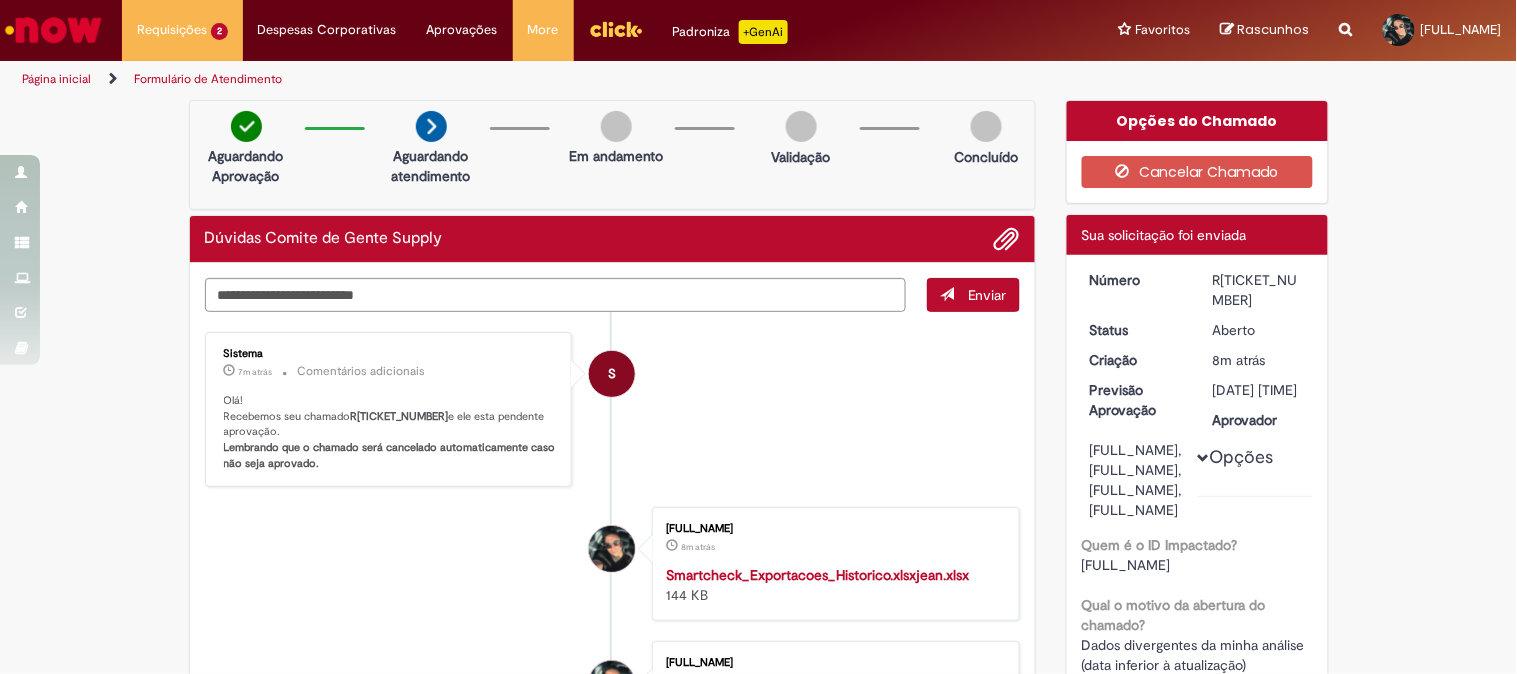 click on "S
Sistema
7m atrás 7 minutos atrás     Comentários adicionais
Olá!  Recebemos seu chamado  R13348693  e ele esta pendente aprovação.  Lembrando que o chamado será cancelado automaticamente caso não seja aprovado." at bounding box center [613, 410] 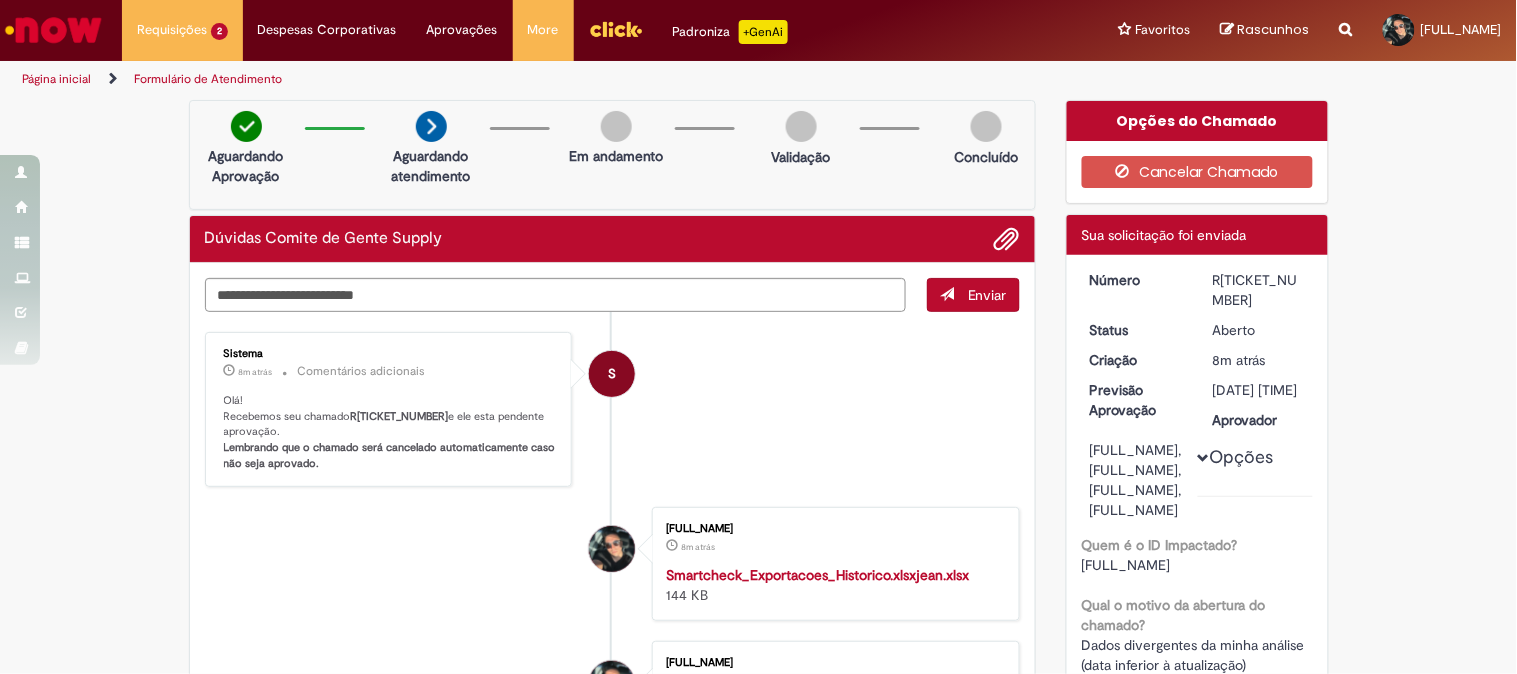 click on "Artur Costa Campos
8m atrás 8 minutos atrás
Smartcheck_Exportacoes_Historico.xlsxjean.xlsx  144 KB" at bounding box center [613, 564] 